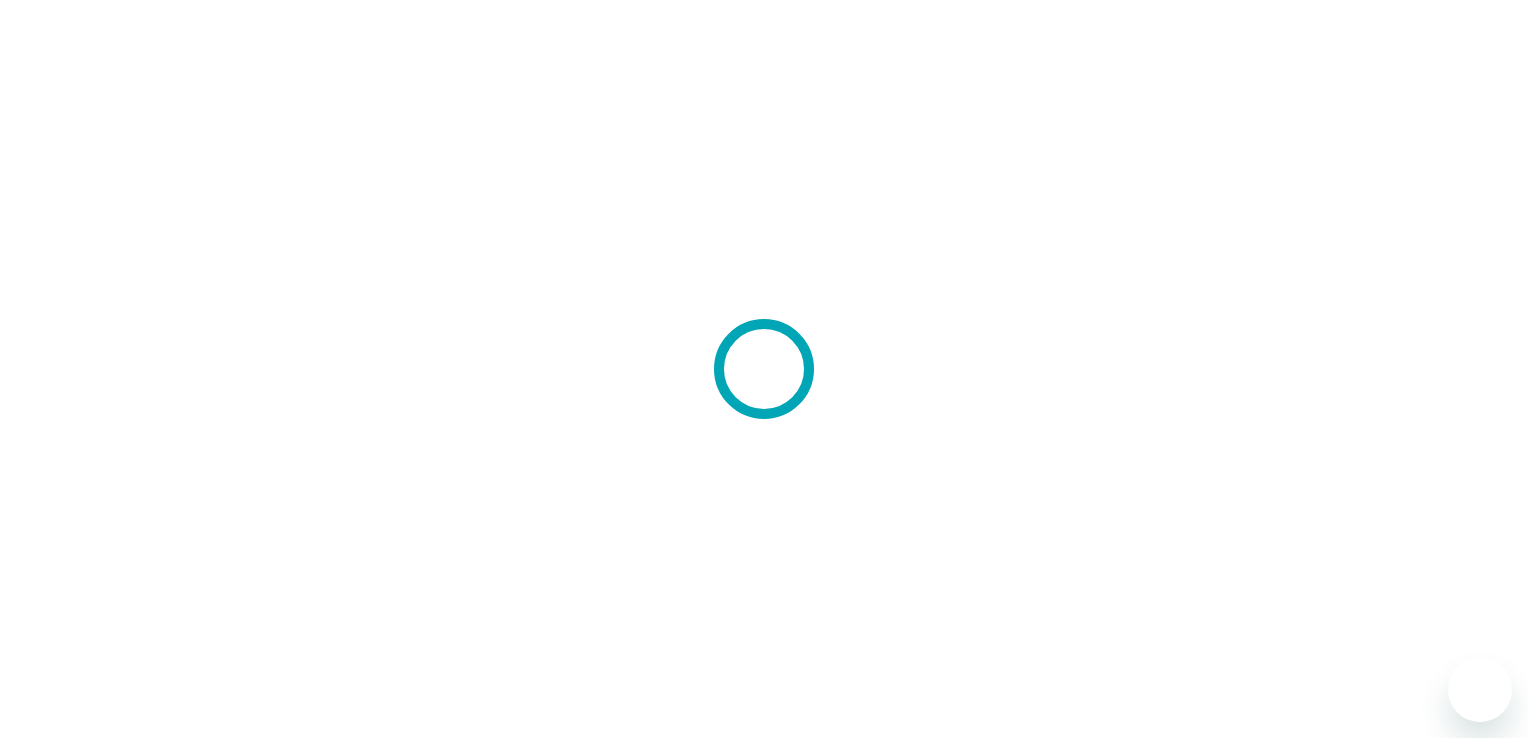 scroll, scrollTop: 0, scrollLeft: 0, axis: both 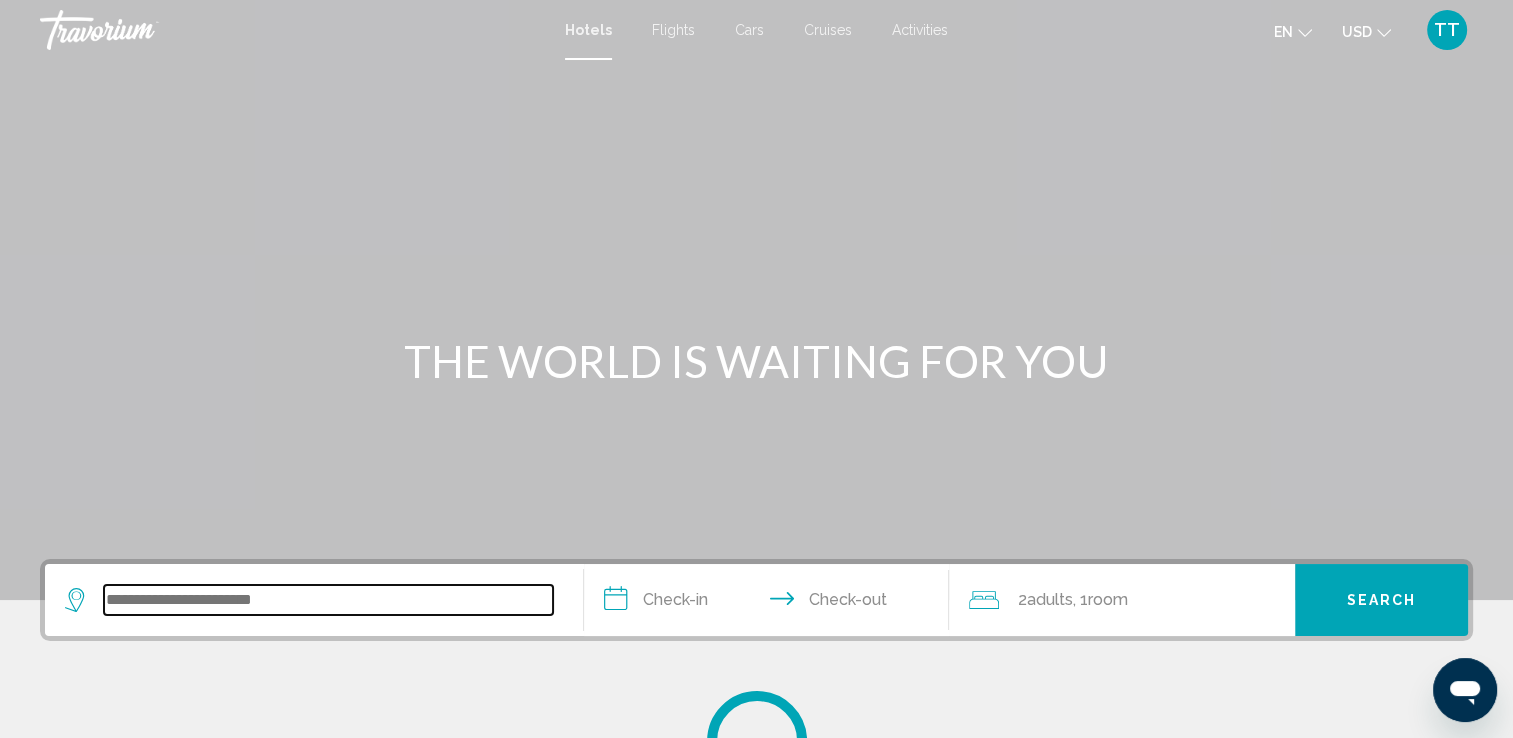 click at bounding box center (328, 600) 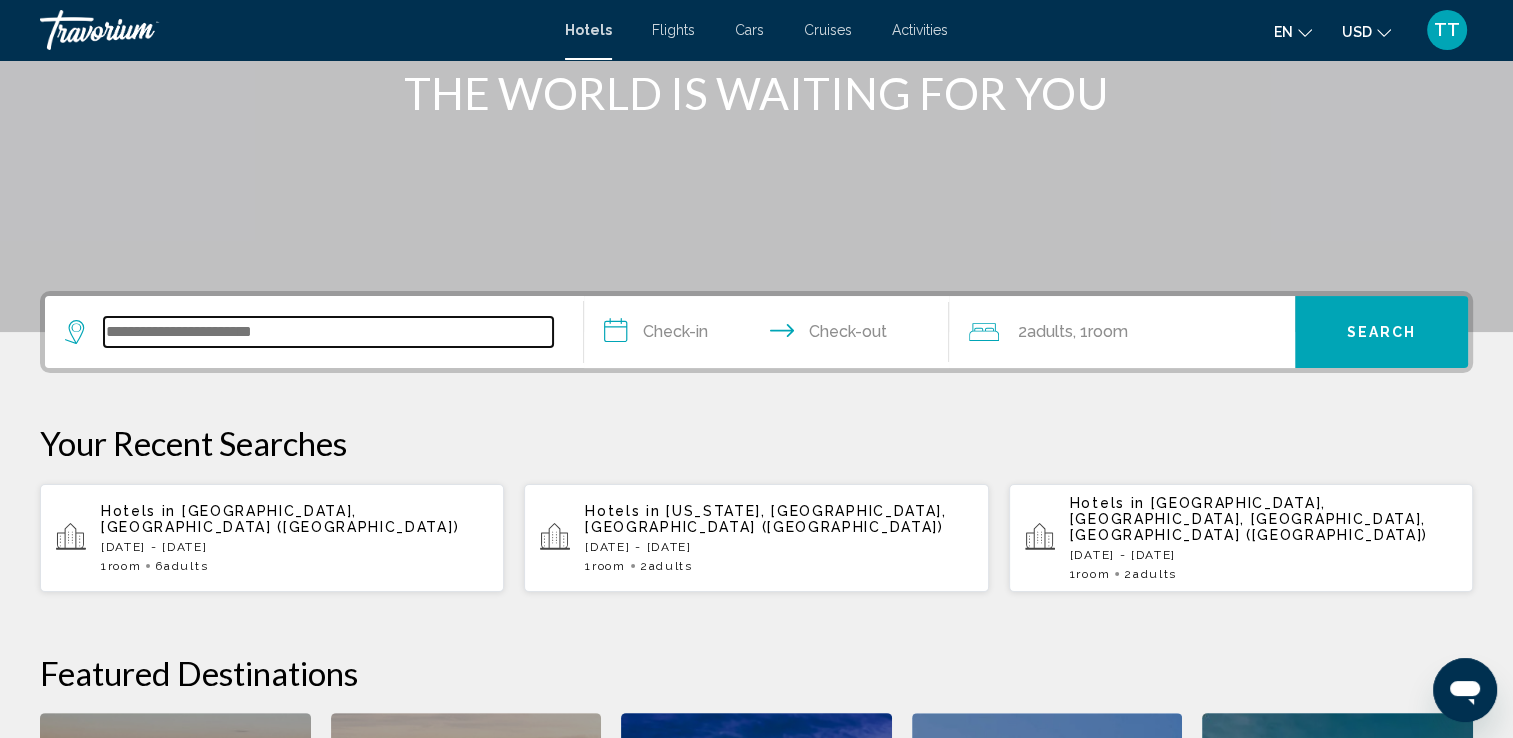 scroll, scrollTop: 347, scrollLeft: 0, axis: vertical 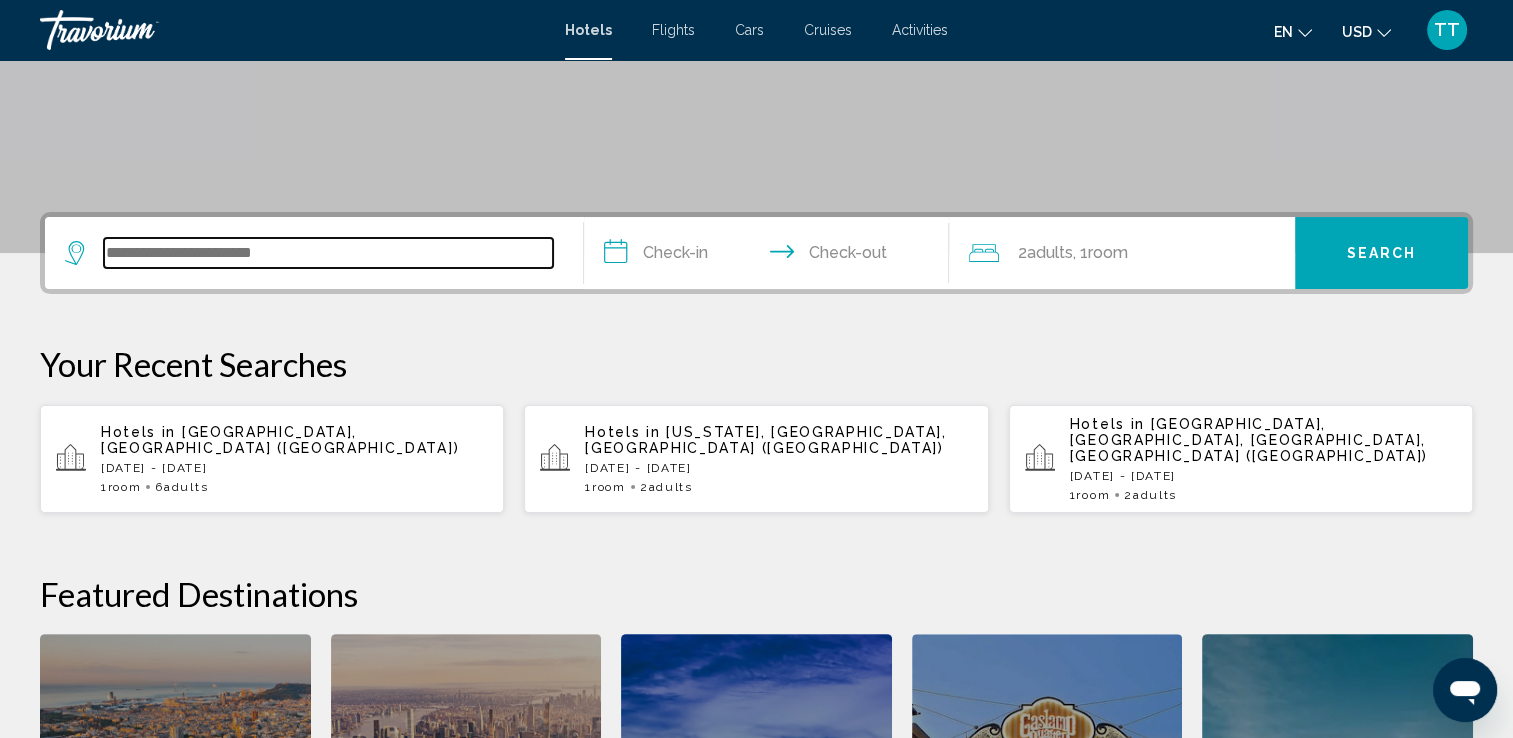 type on "*" 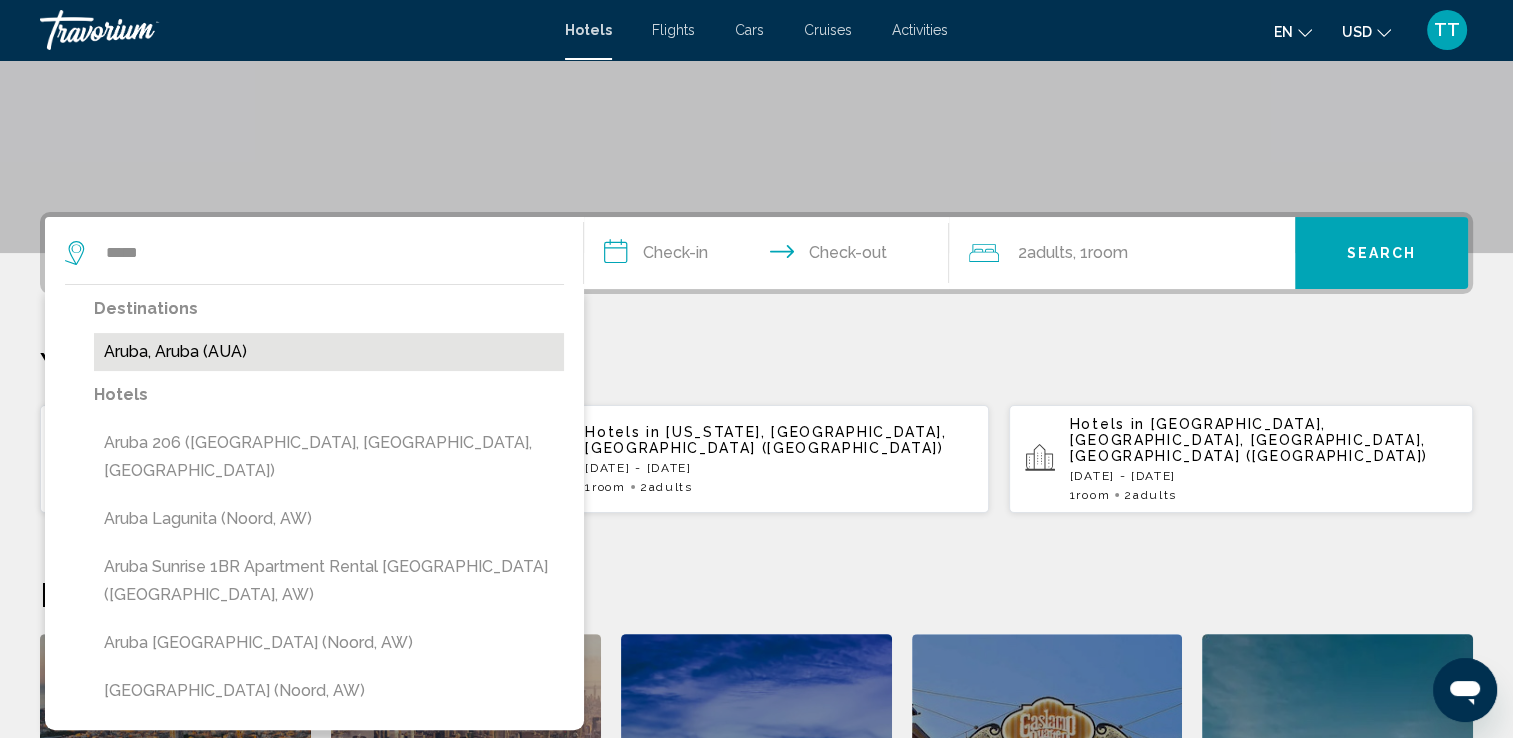 click on "Aruba, Aruba (AUA)" at bounding box center (329, 352) 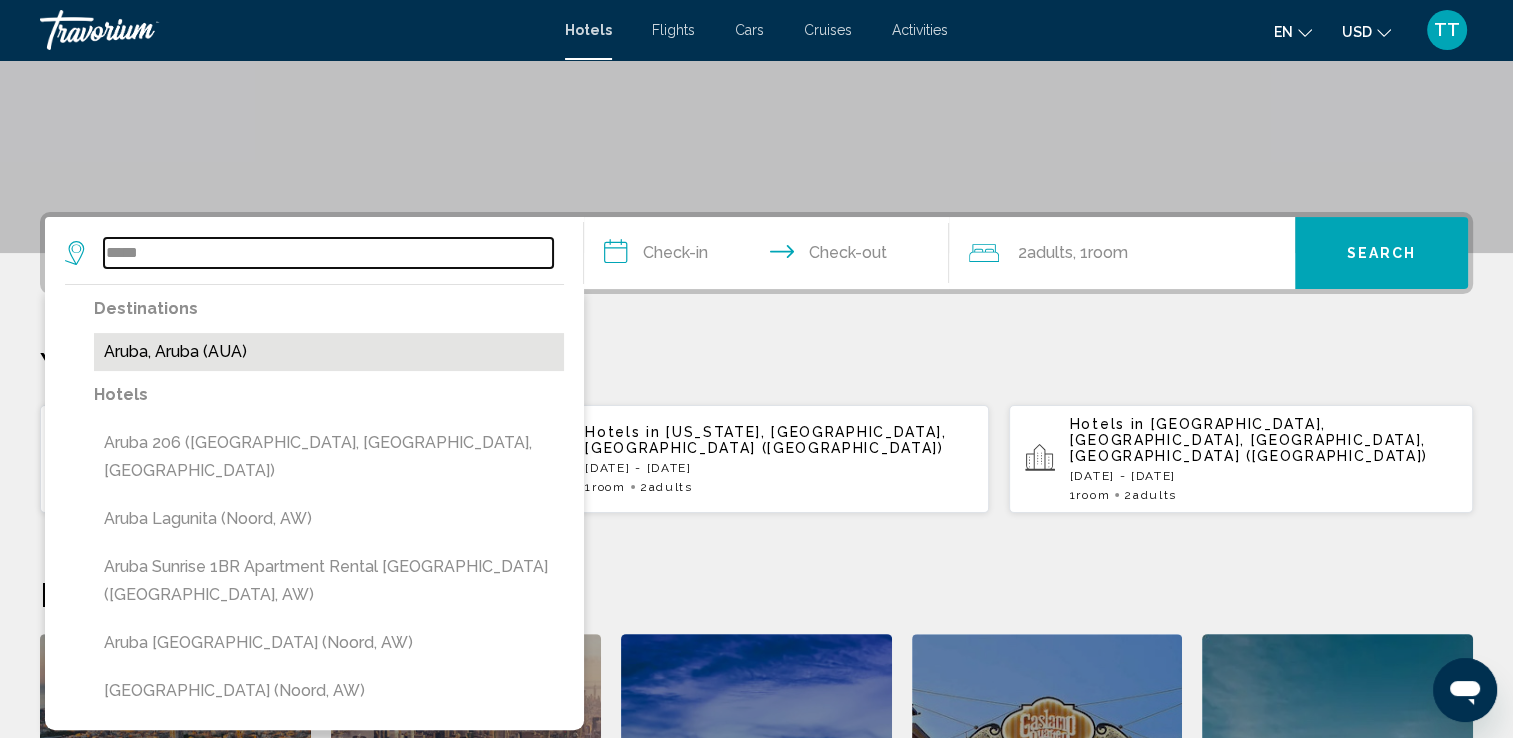 type on "**********" 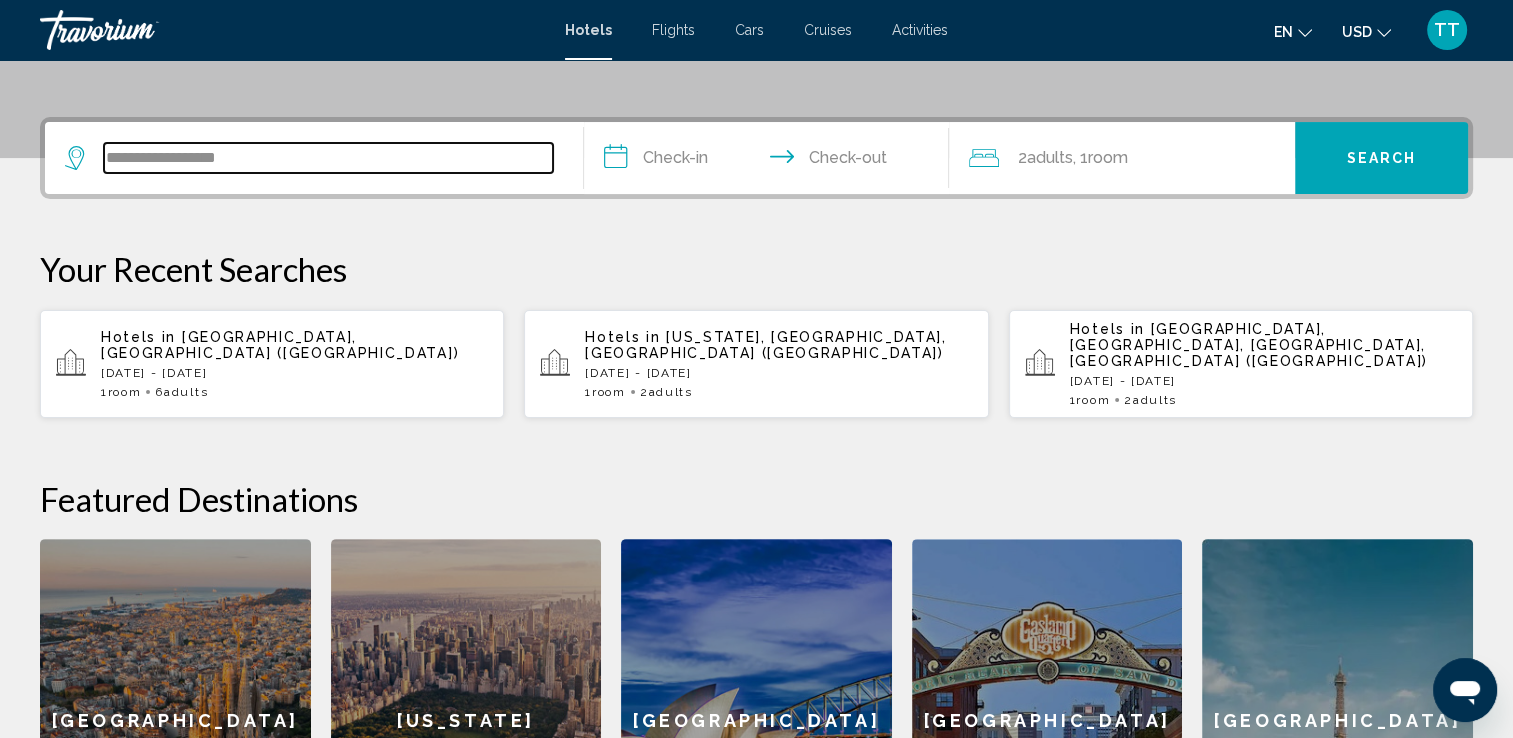 scroll, scrollTop: 493, scrollLeft: 0, axis: vertical 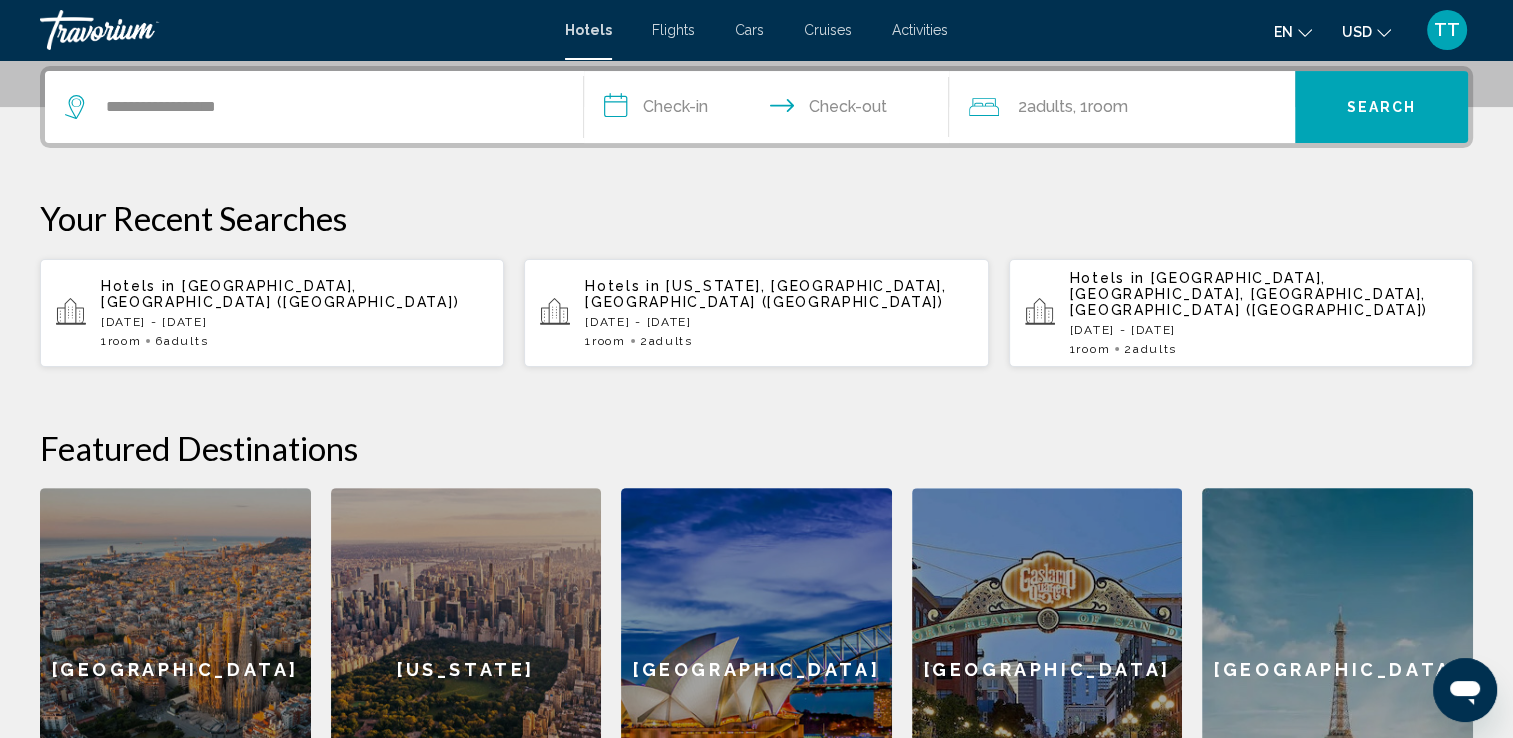 click on "**********" at bounding box center (771, 110) 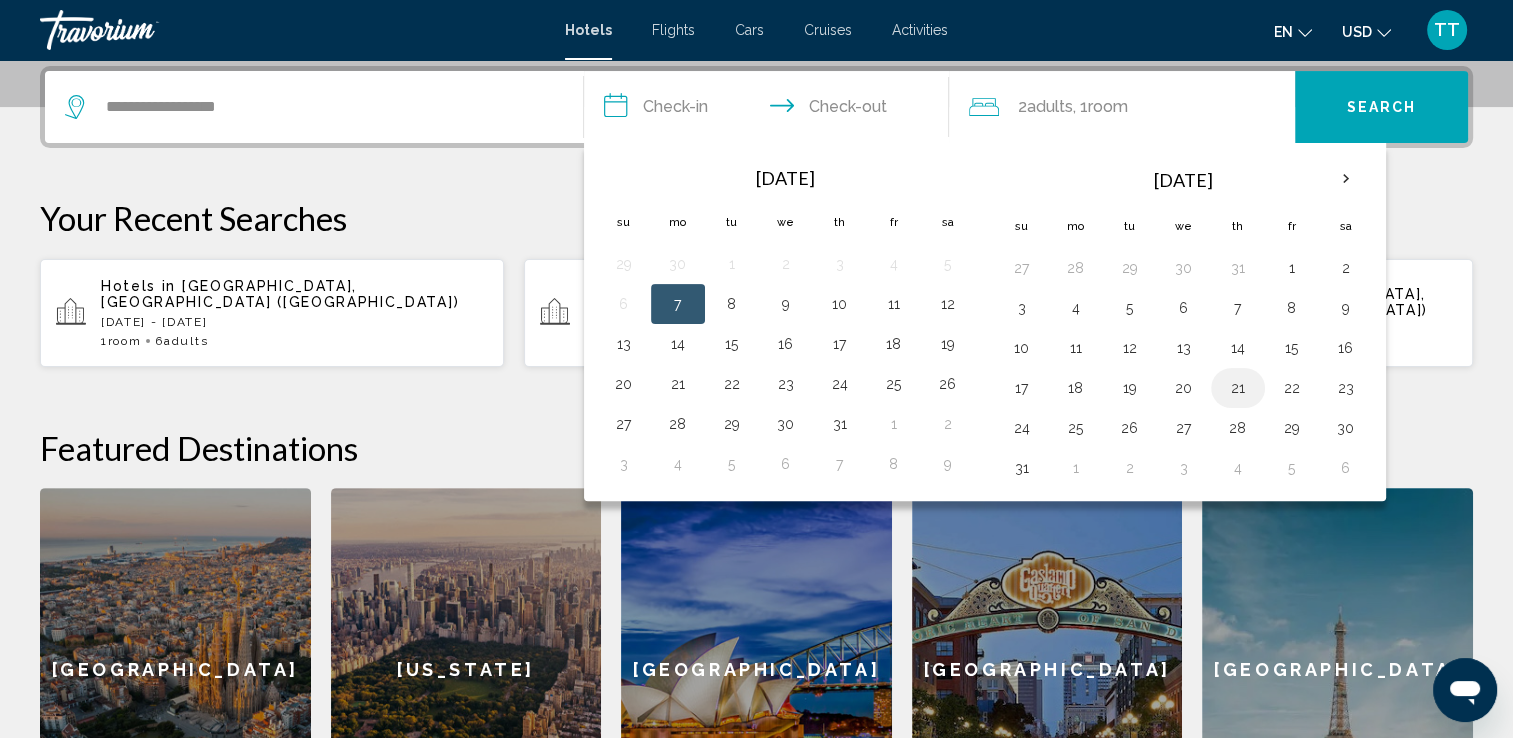 click on "21" at bounding box center [1238, 388] 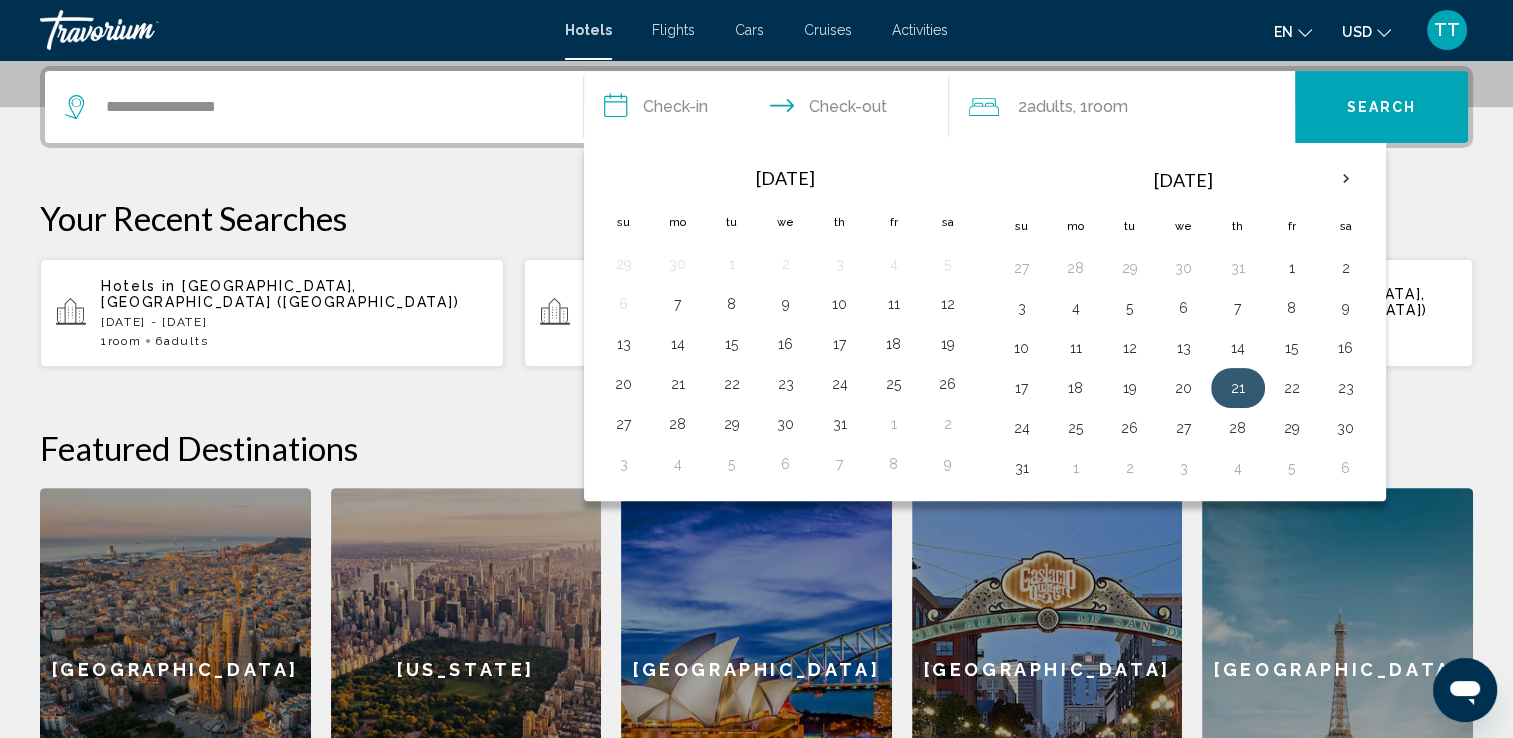 click on "25" at bounding box center [1076, 428] 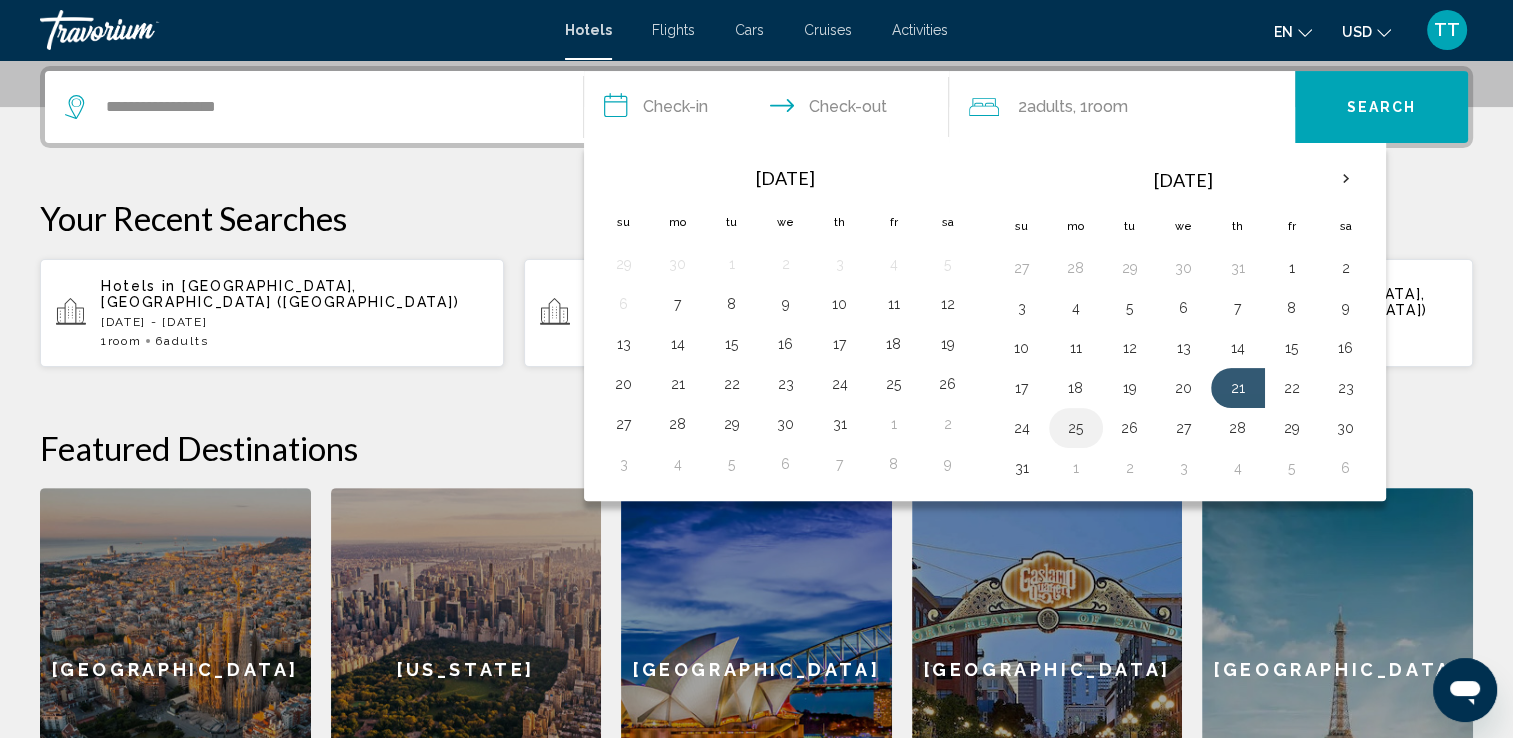 type on "**********" 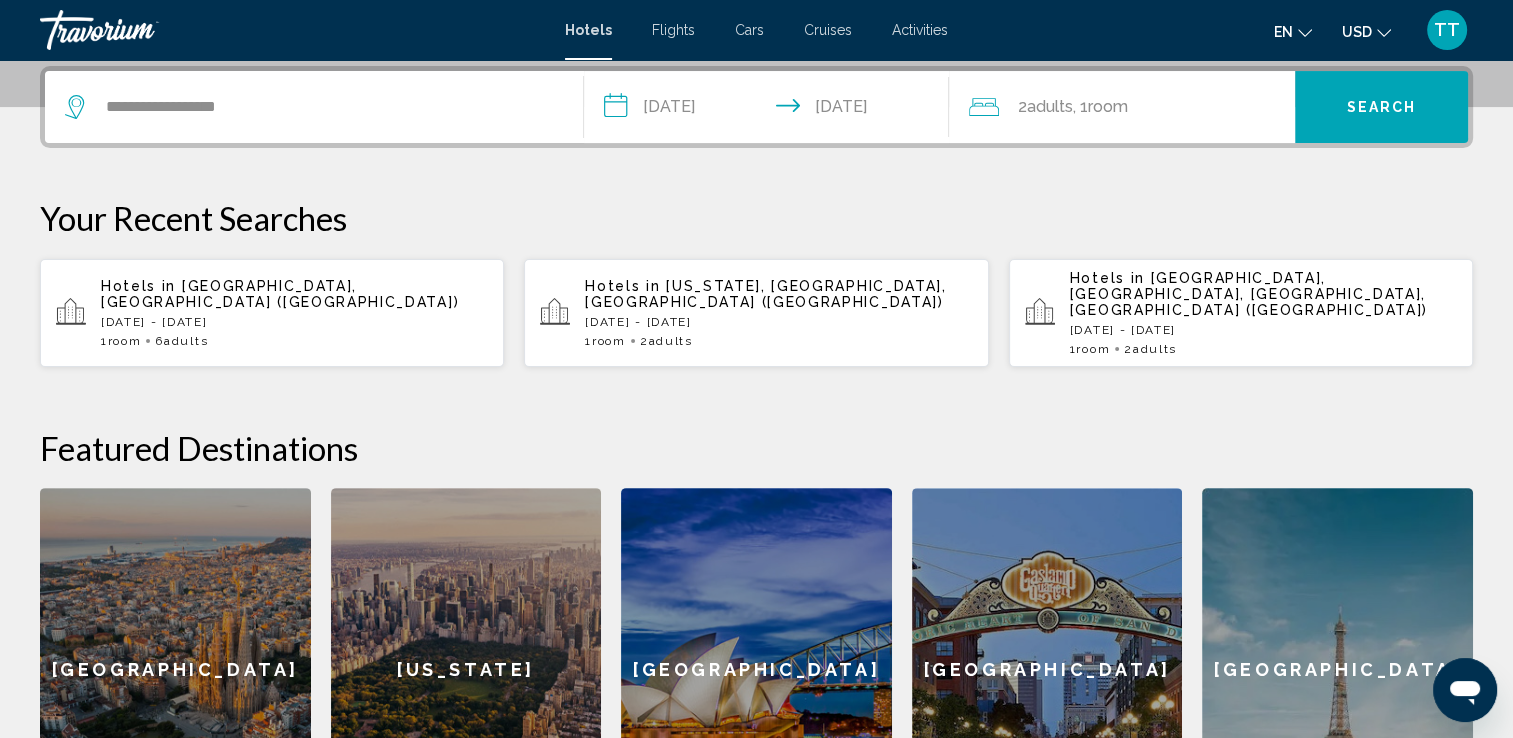 click on ", 1  Room rooms" 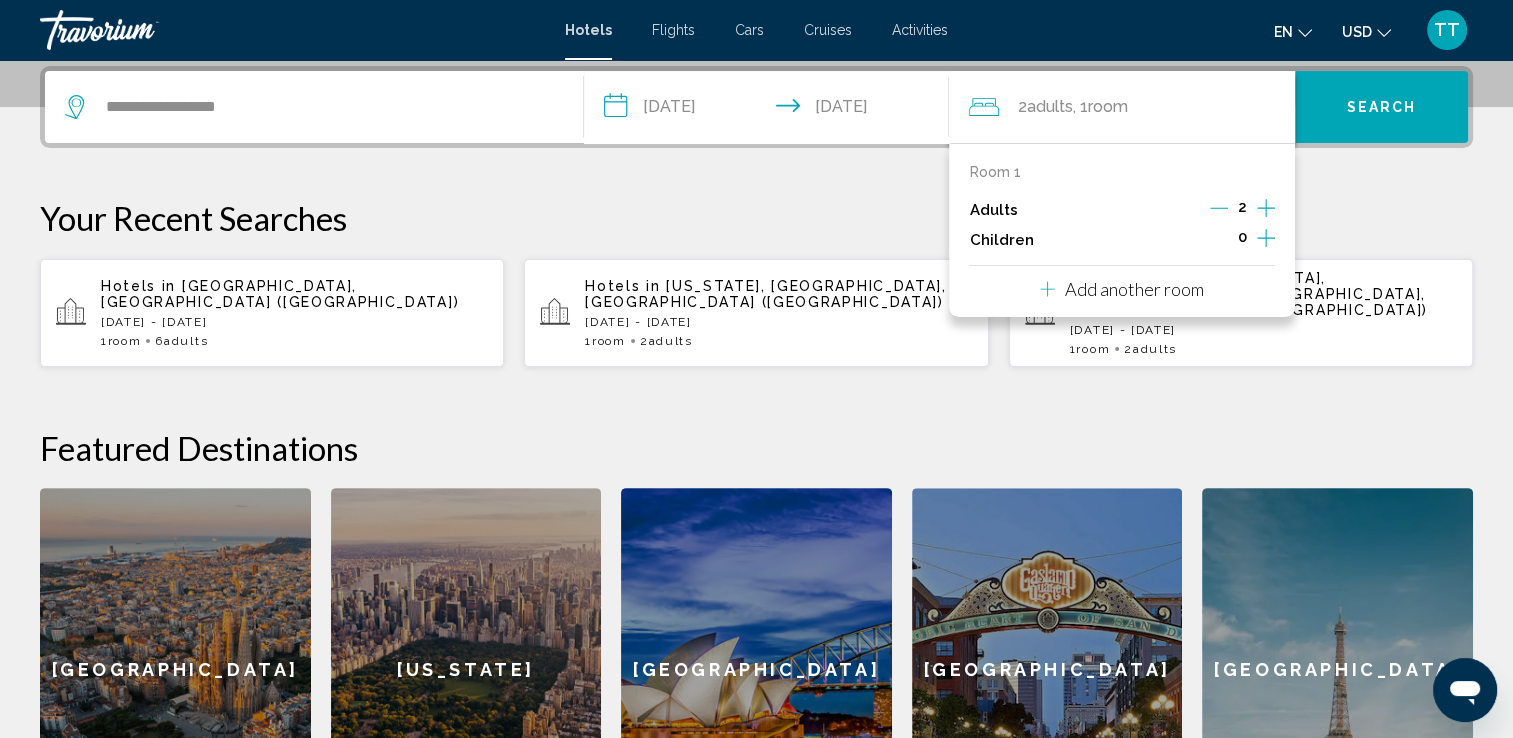 click 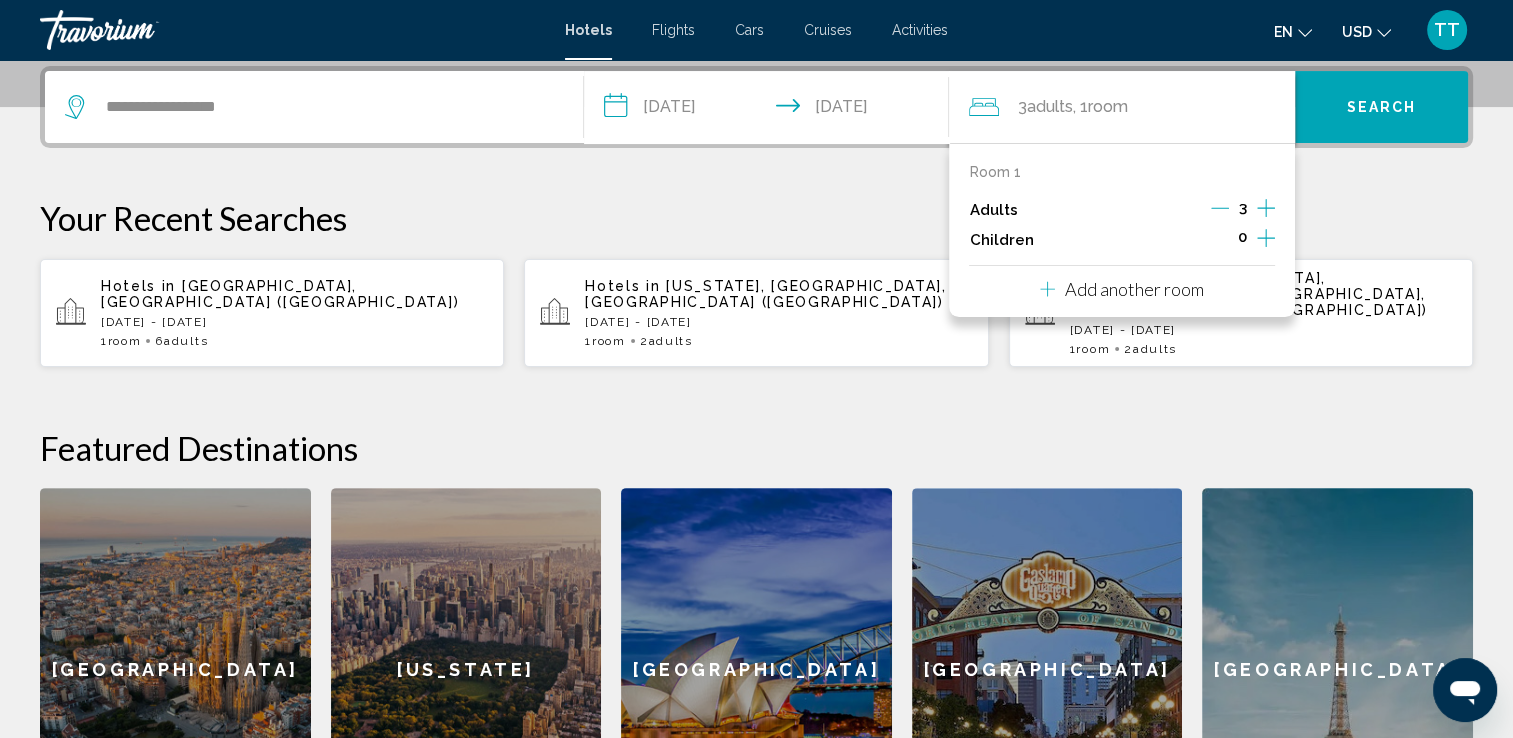 click 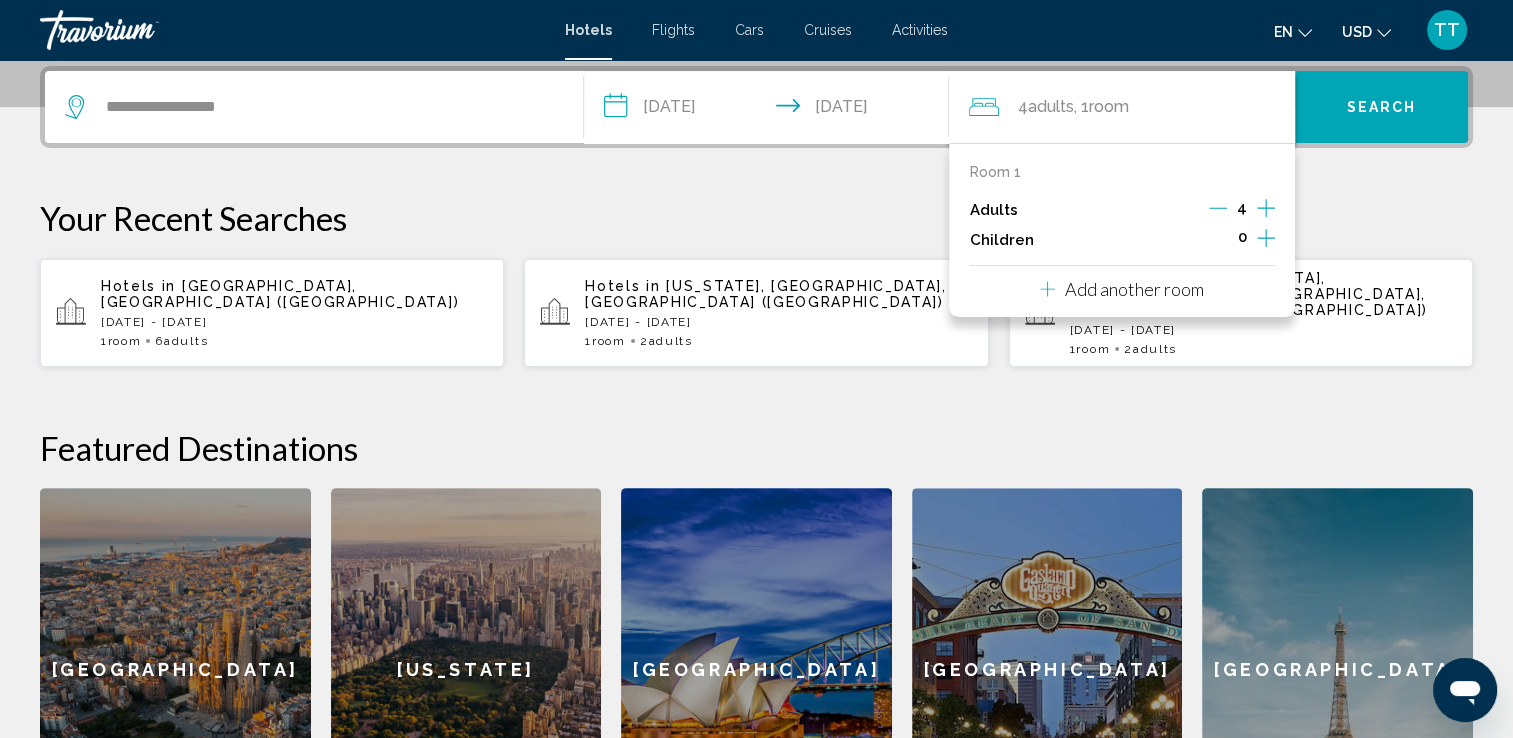 click 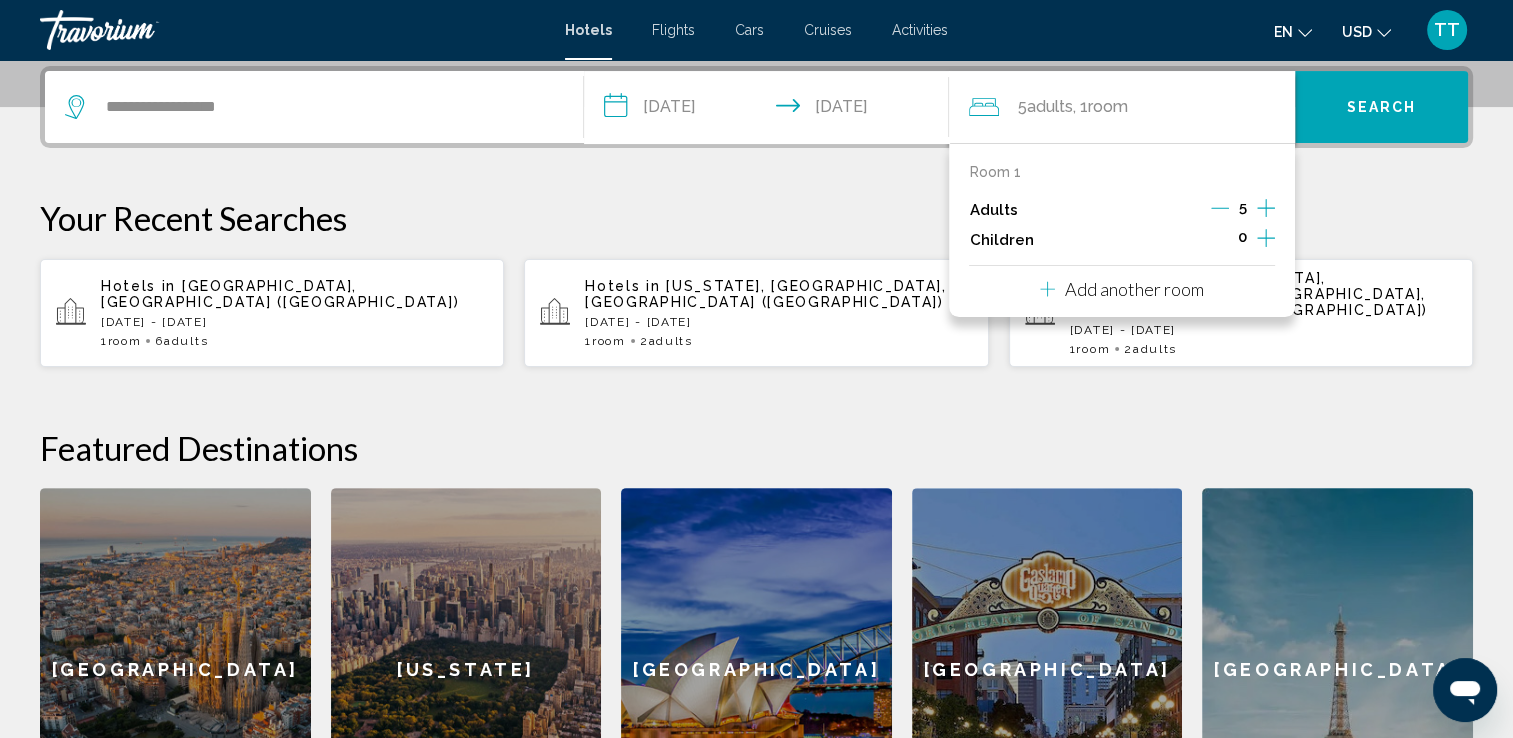 click 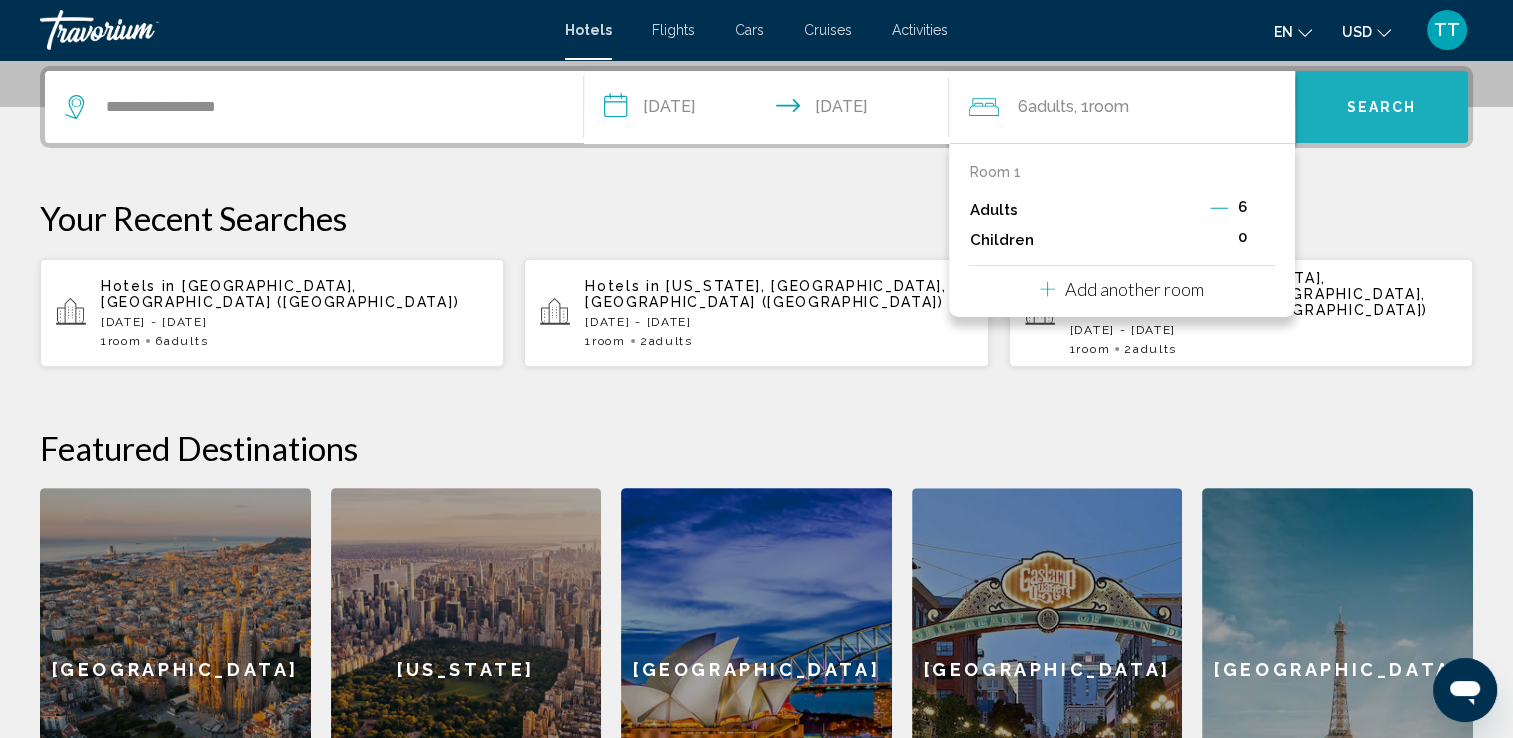 click on "Search" at bounding box center (1381, 107) 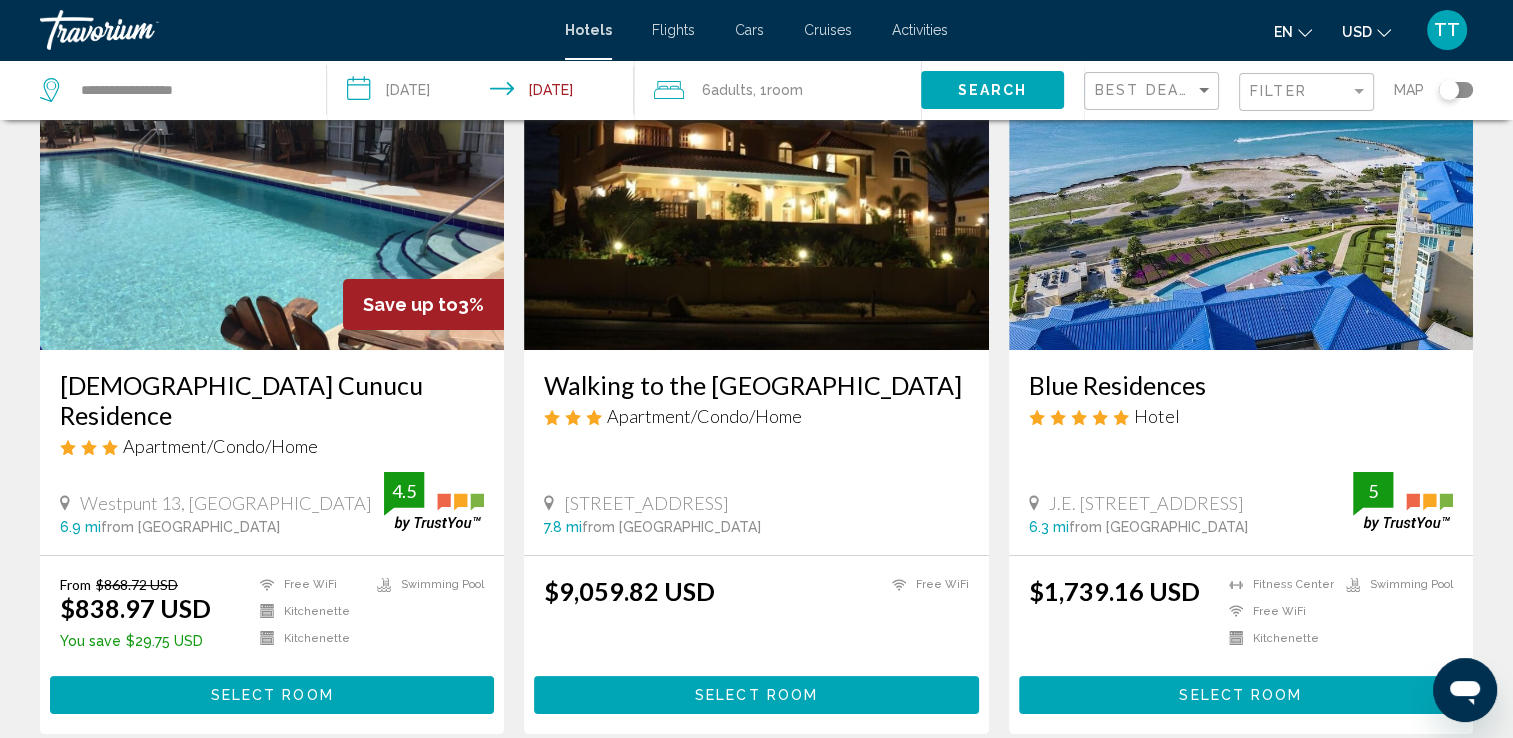 scroll, scrollTop: 268, scrollLeft: 0, axis: vertical 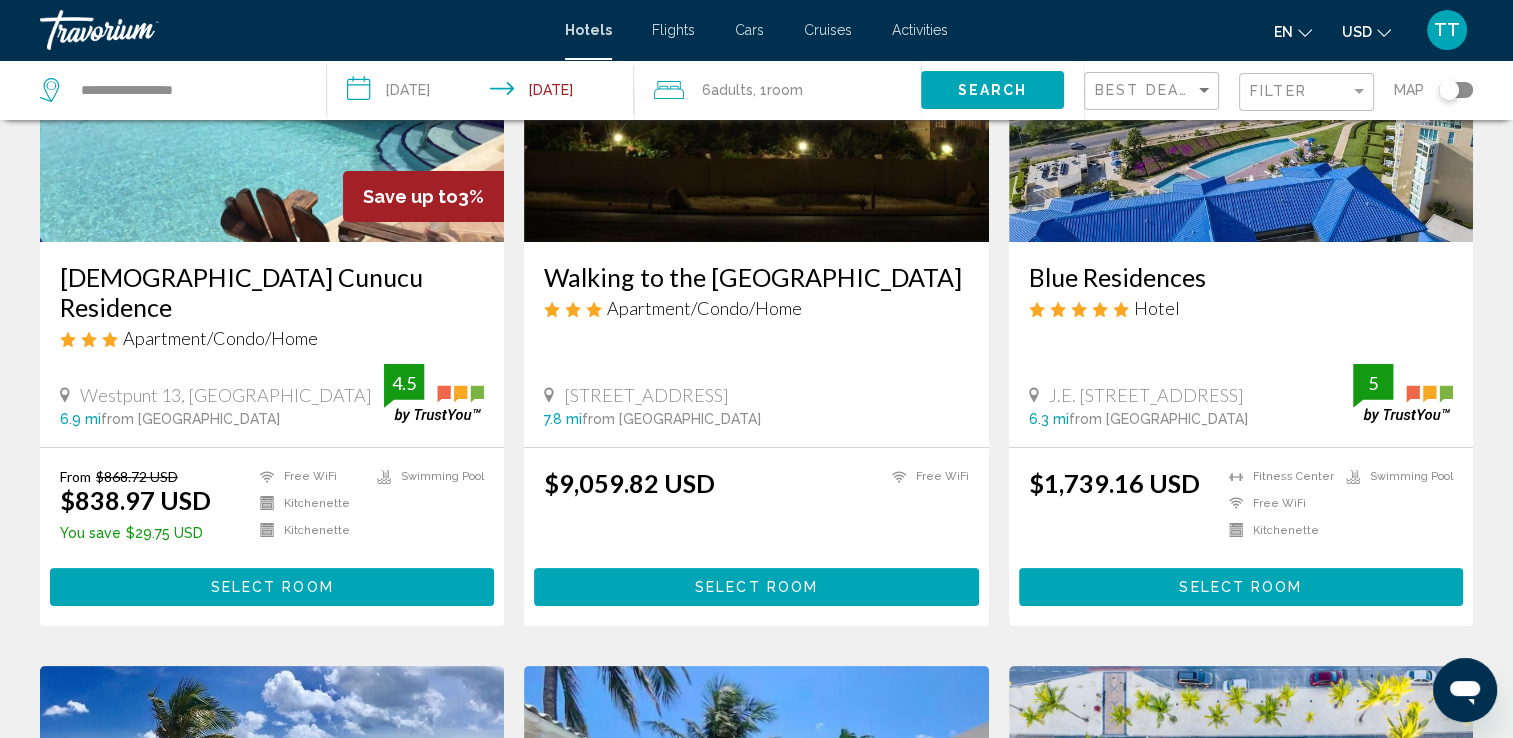 click on "Select Room" at bounding box center (1241, 586) 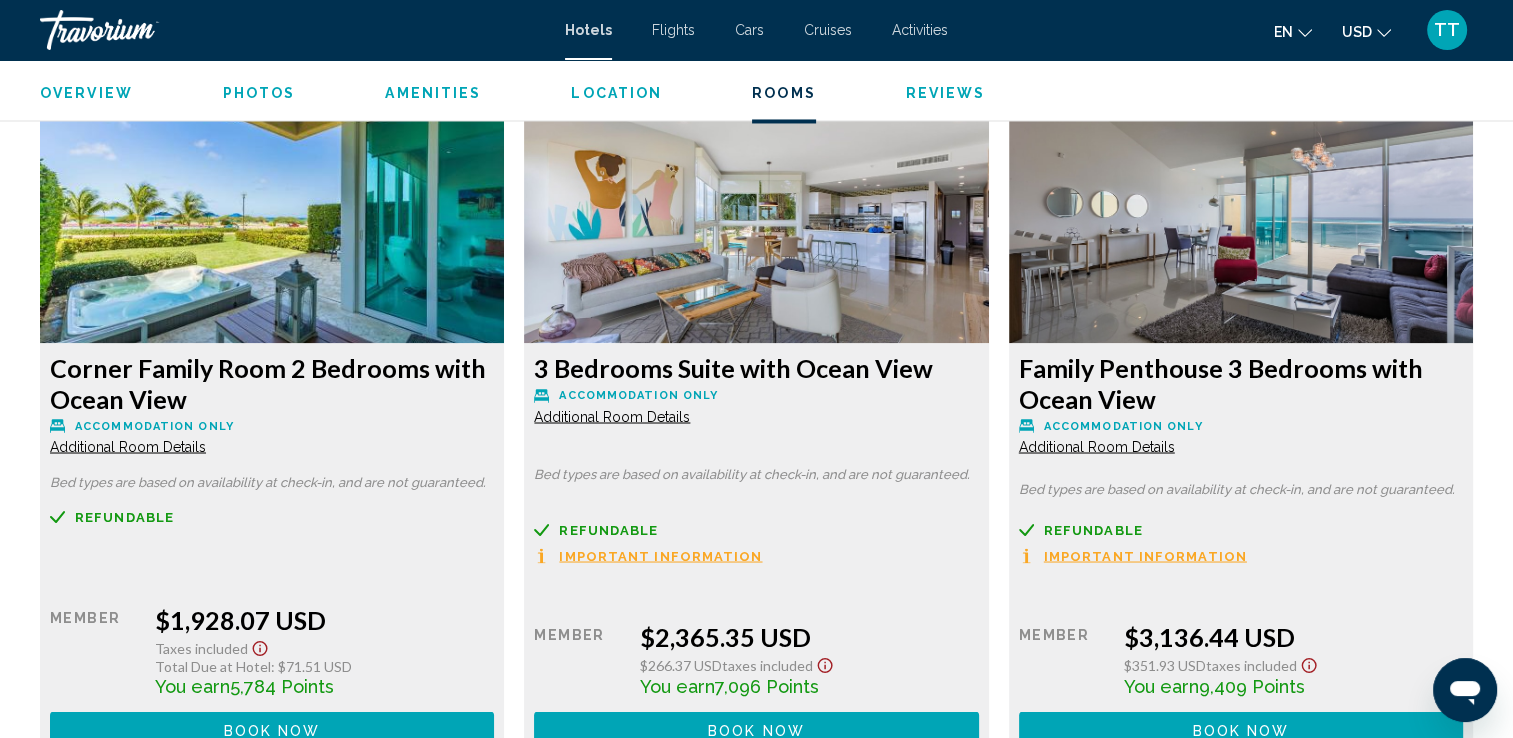 scroll, scrollTop: 3369, scrollLeft: 0, axis: vertical 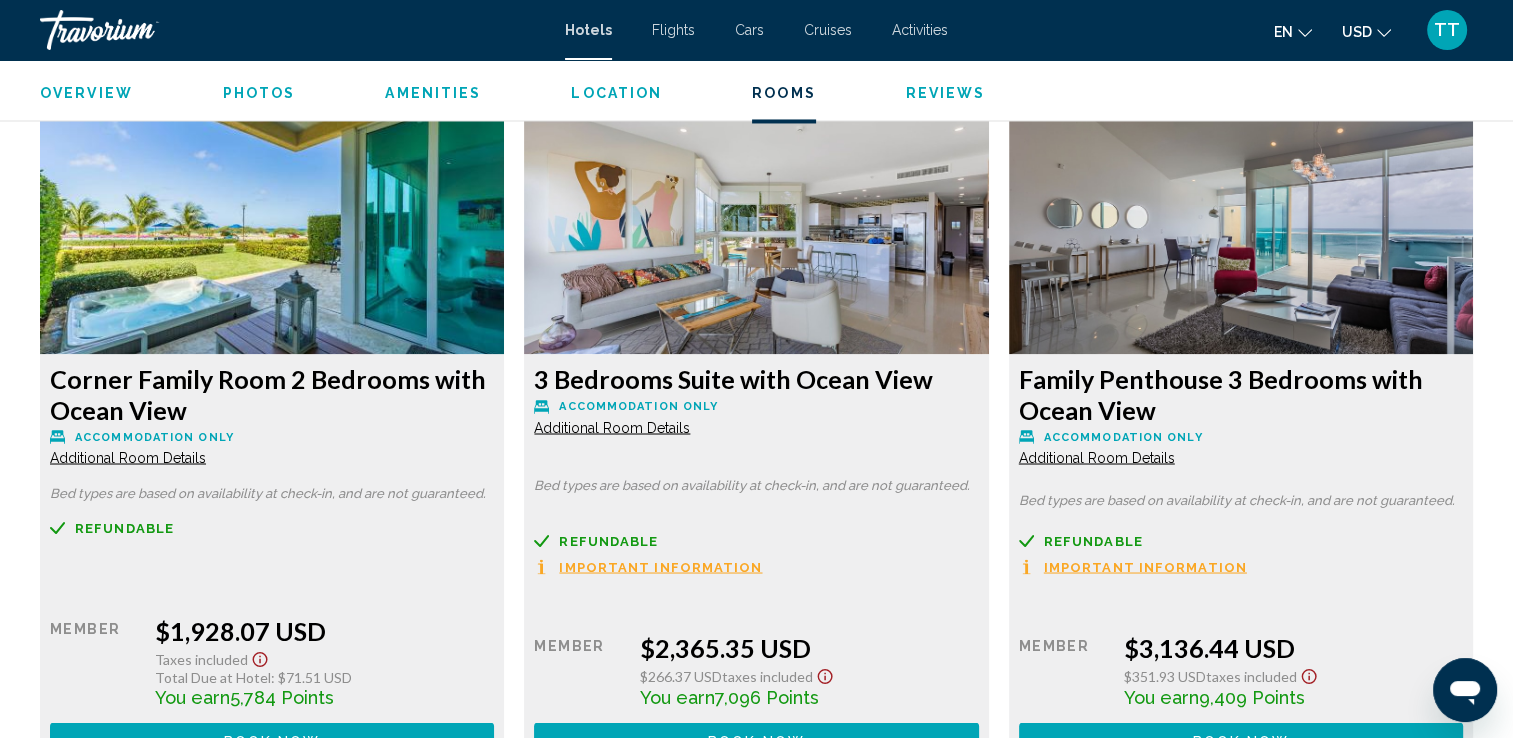 click on "3 Bedrooms Suite with Ocean View" at bounding box center (272, -291) 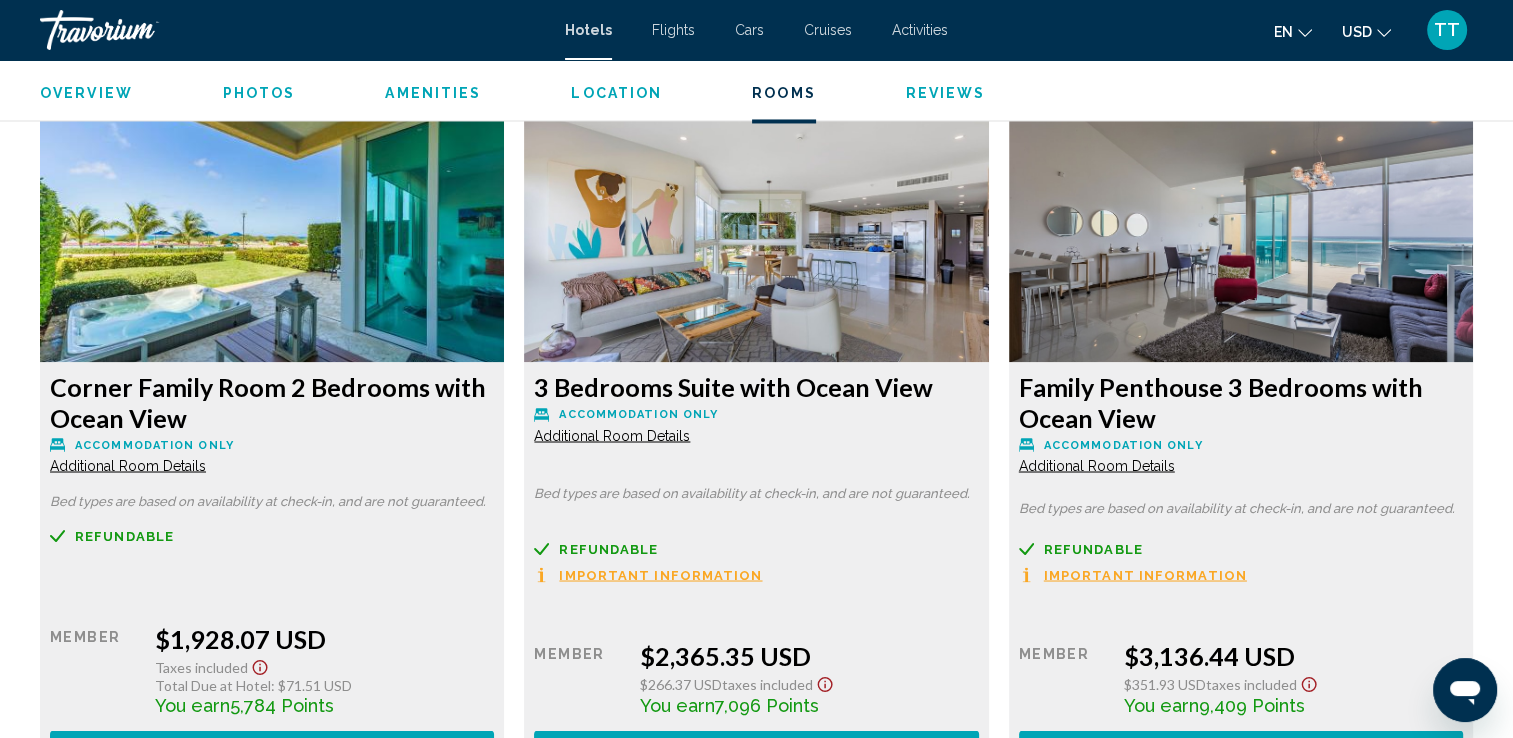 scroll, scrollTop: 3368, scrollLeft: 0, axis: vertical 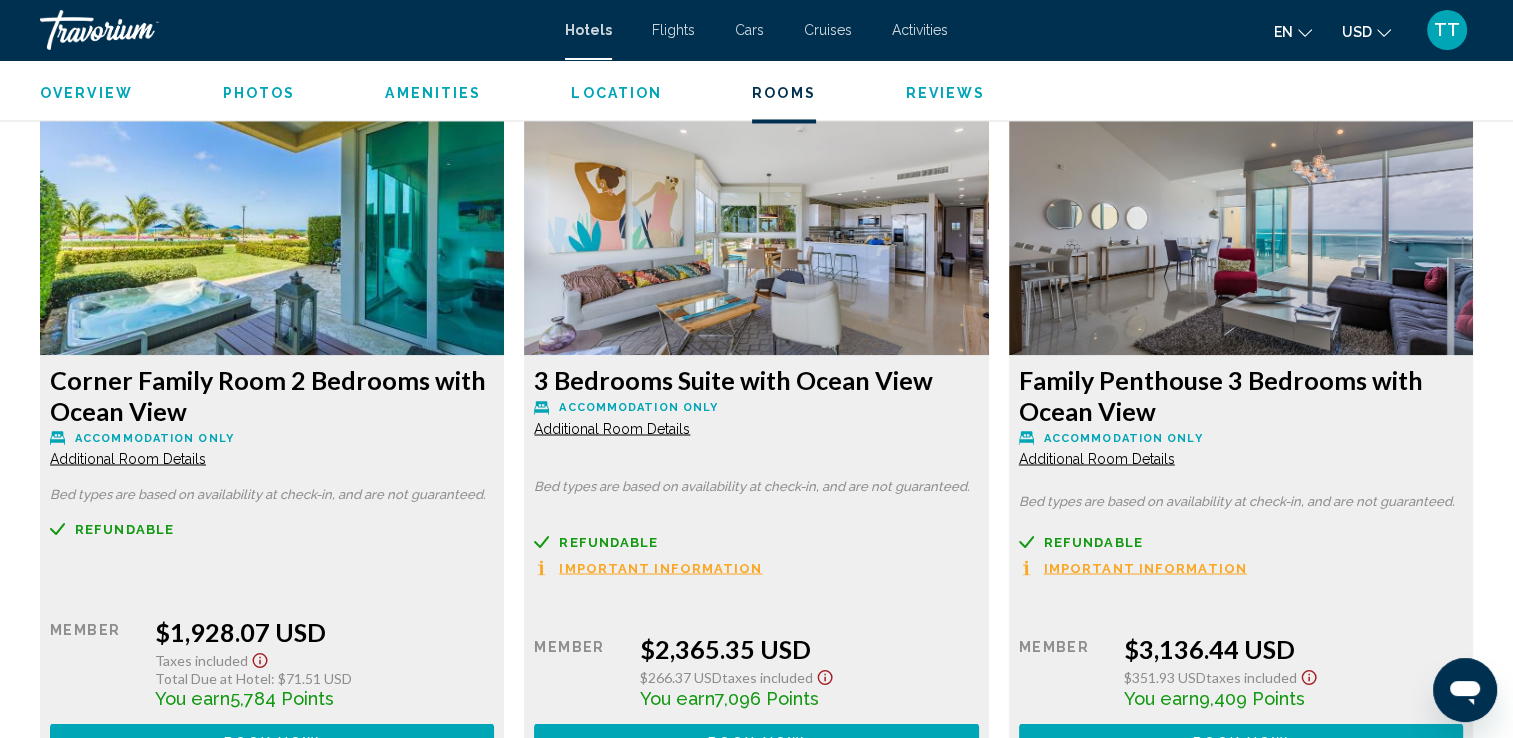 click at bounding box center [272, -455] 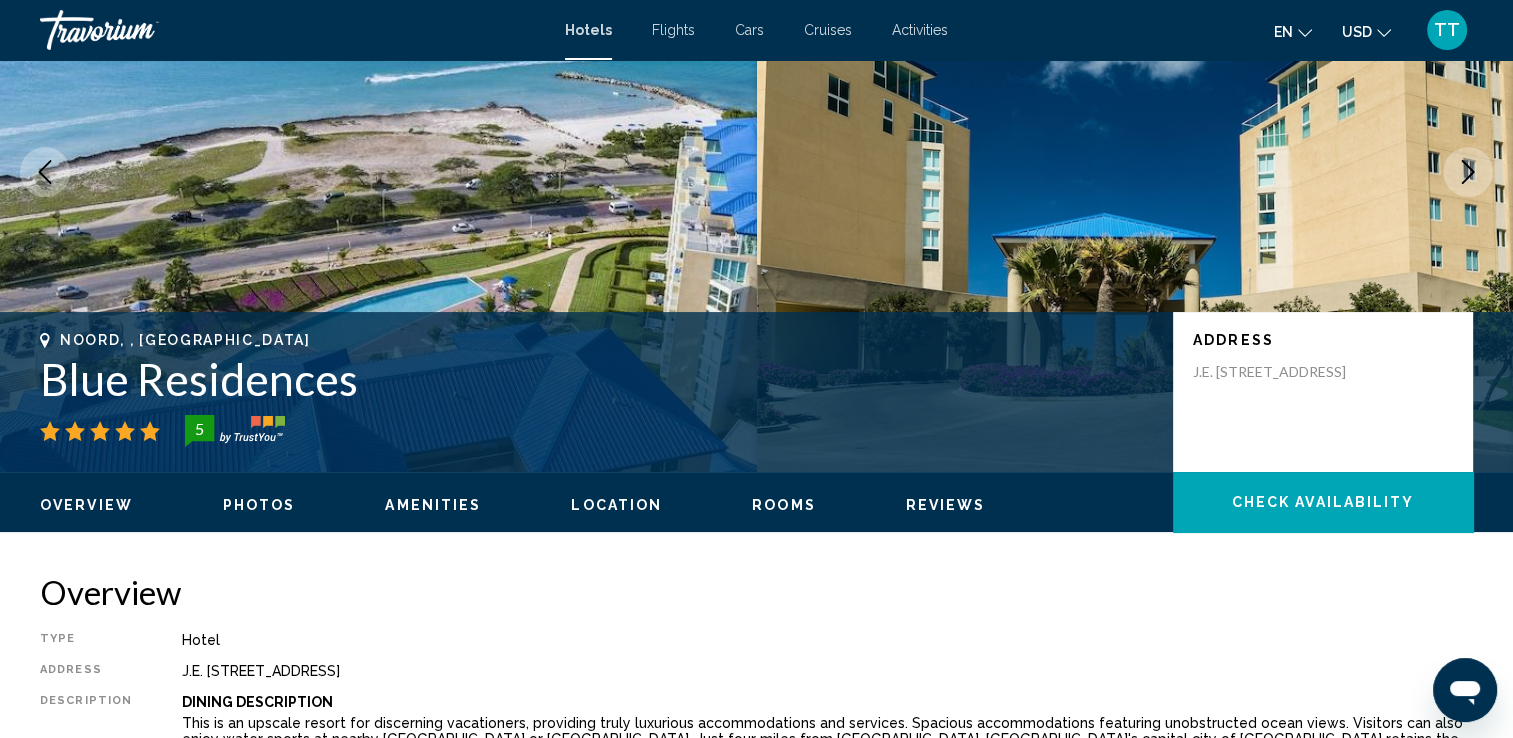 scroll, scrollTop: 181, scrollLeft: 0, axis: vertical 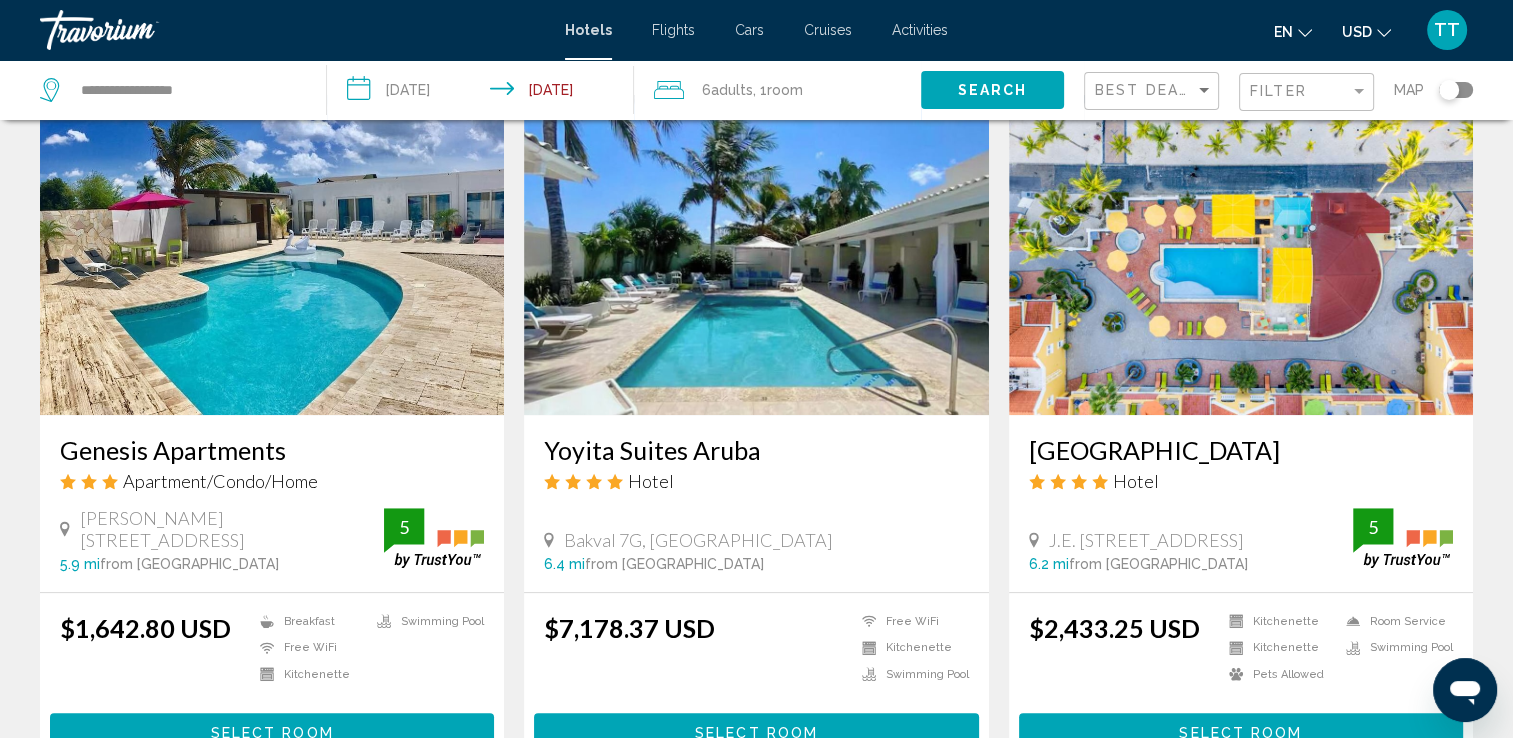 click on "Yoyita Suites Aruba" at bounding box center [756, 450] 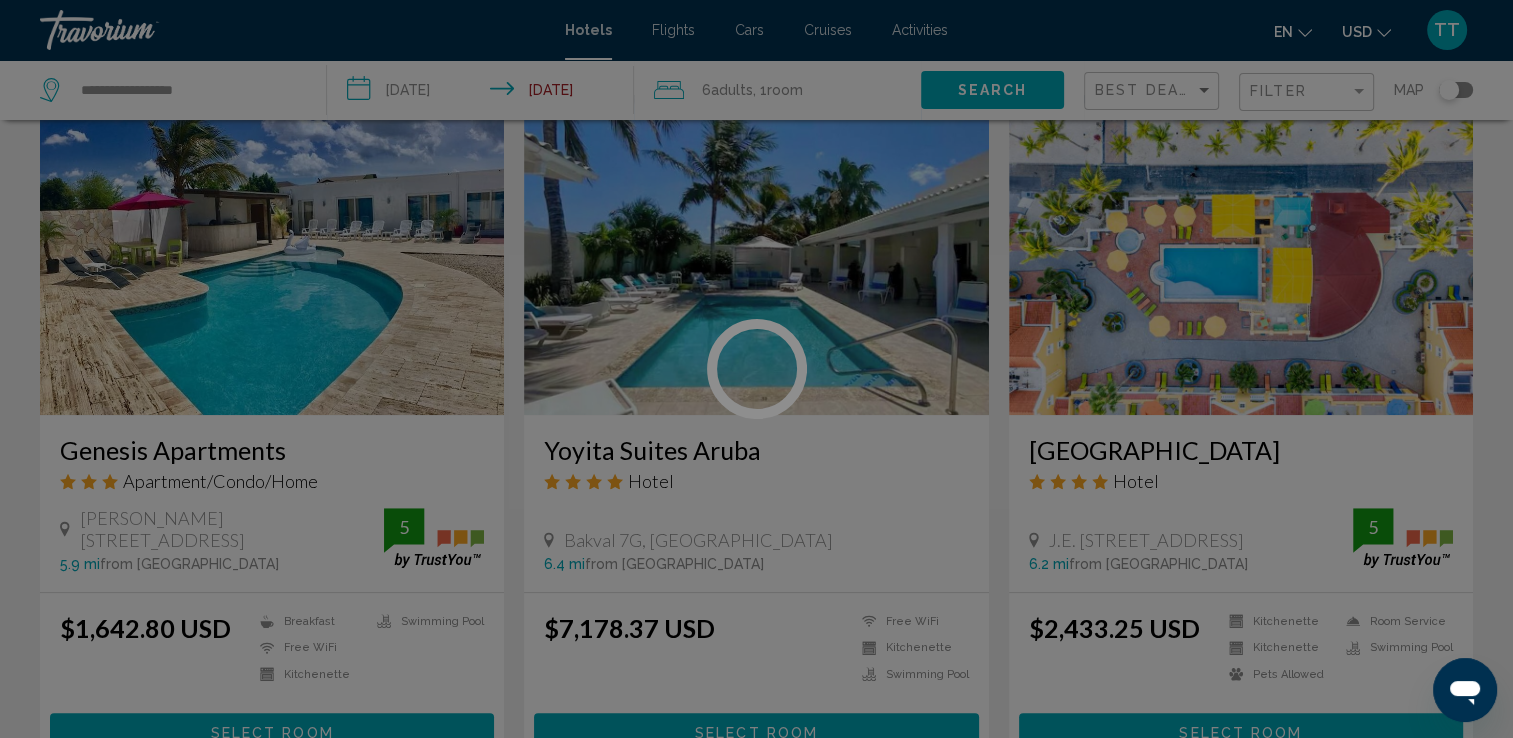 scroll, scrollTop: 0, scrollLeft: 0, axis: both 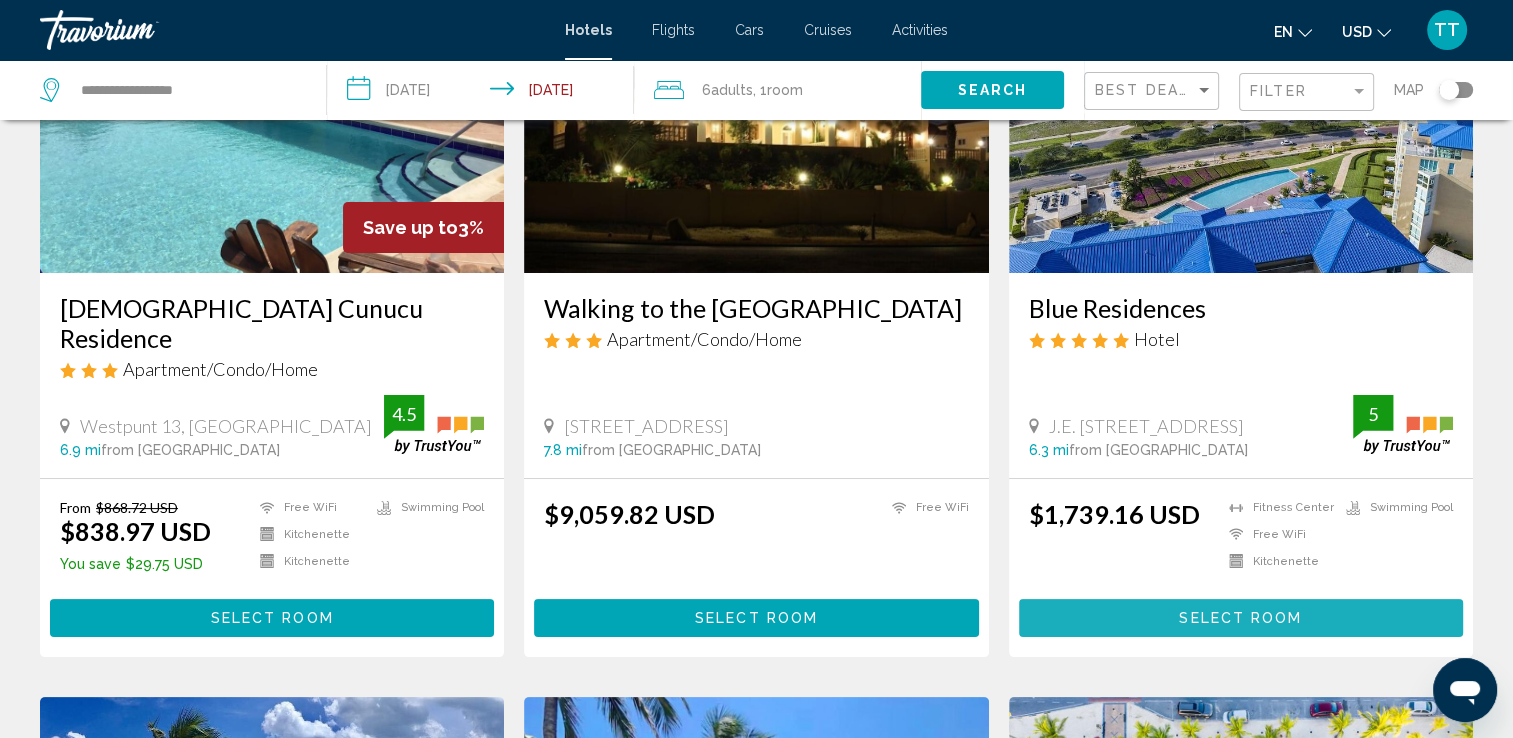 click on "Select Room" at bounding box center (1241, 617) 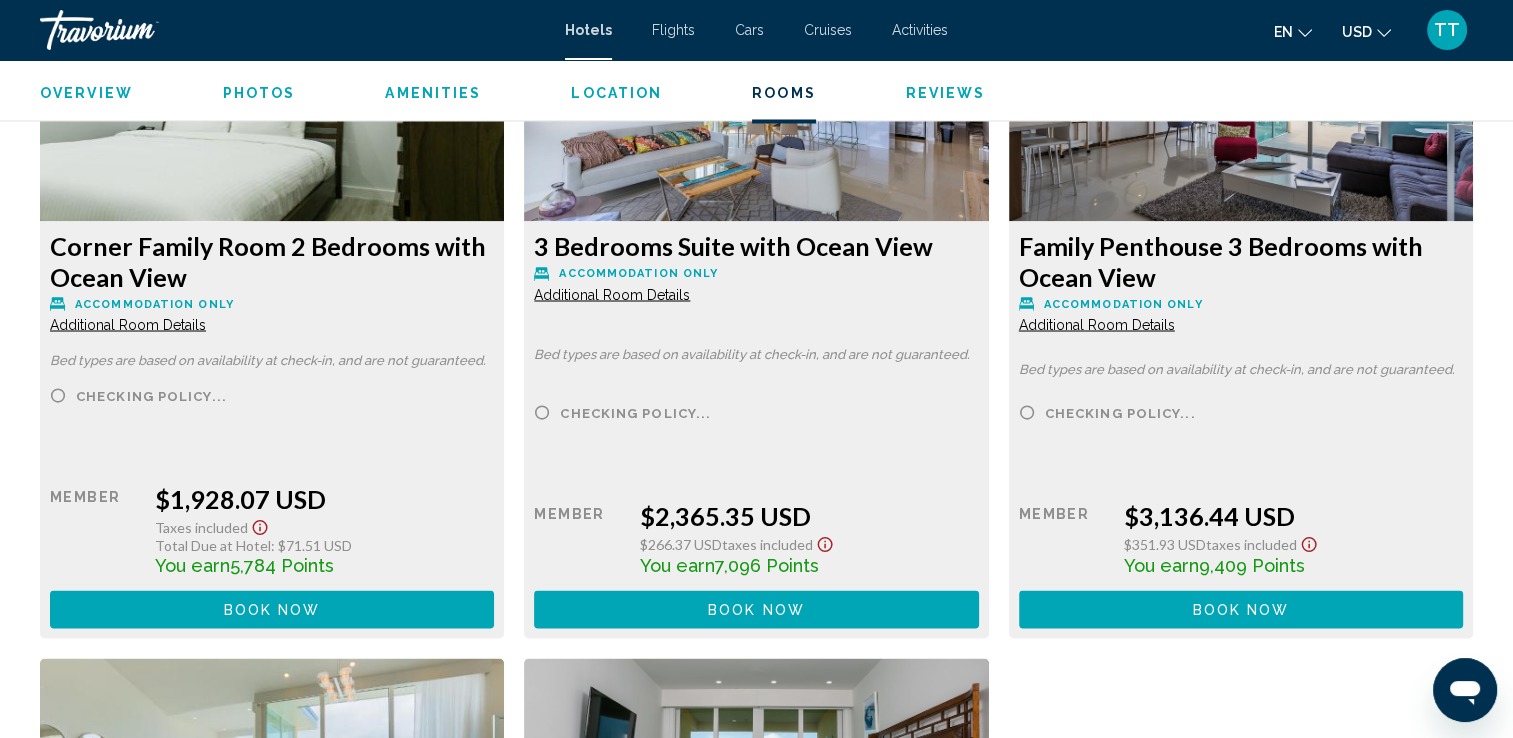 scroll, scrollTop: 3503, scrollLeft: 0, axis: vertical 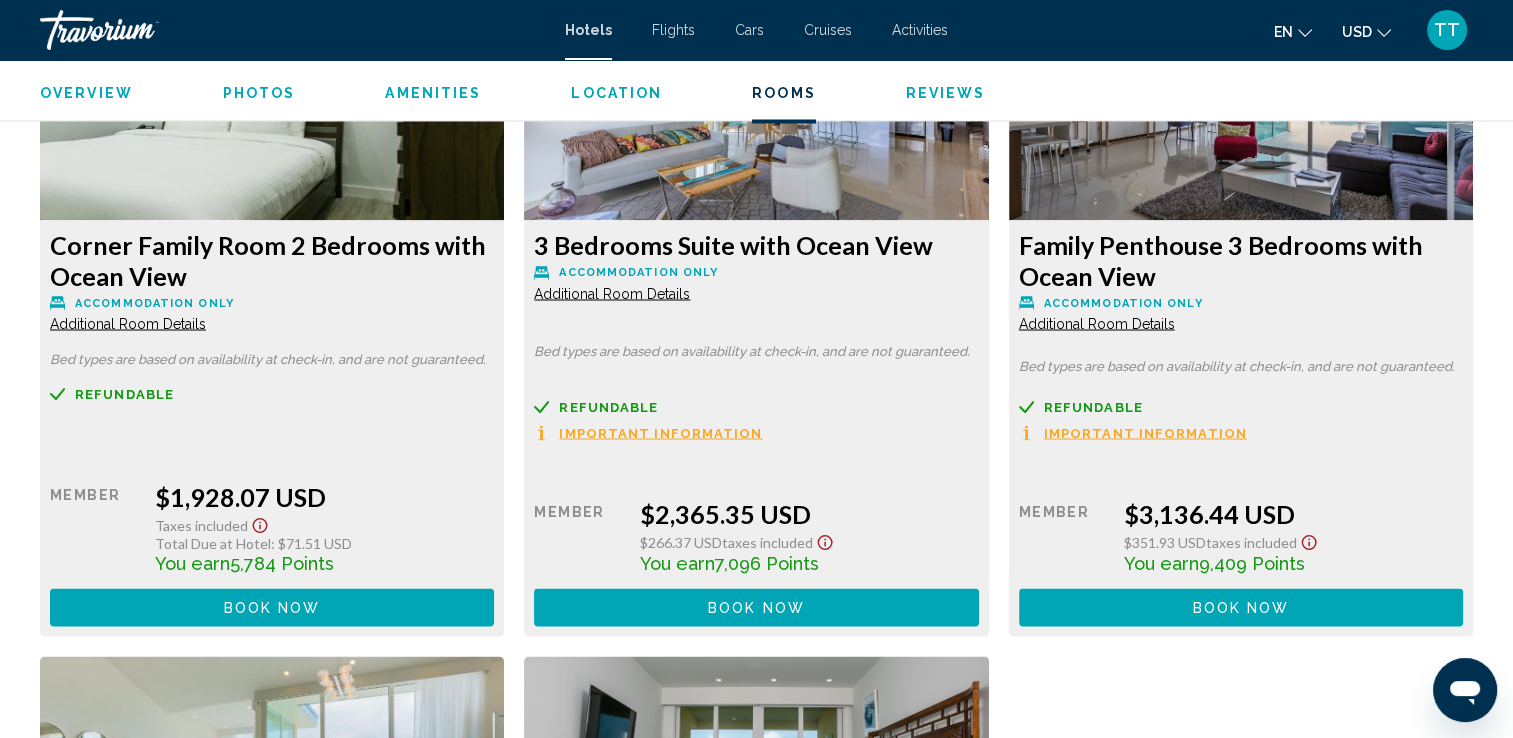 click on "Additional Room Details" at bounding box center (128, -362) 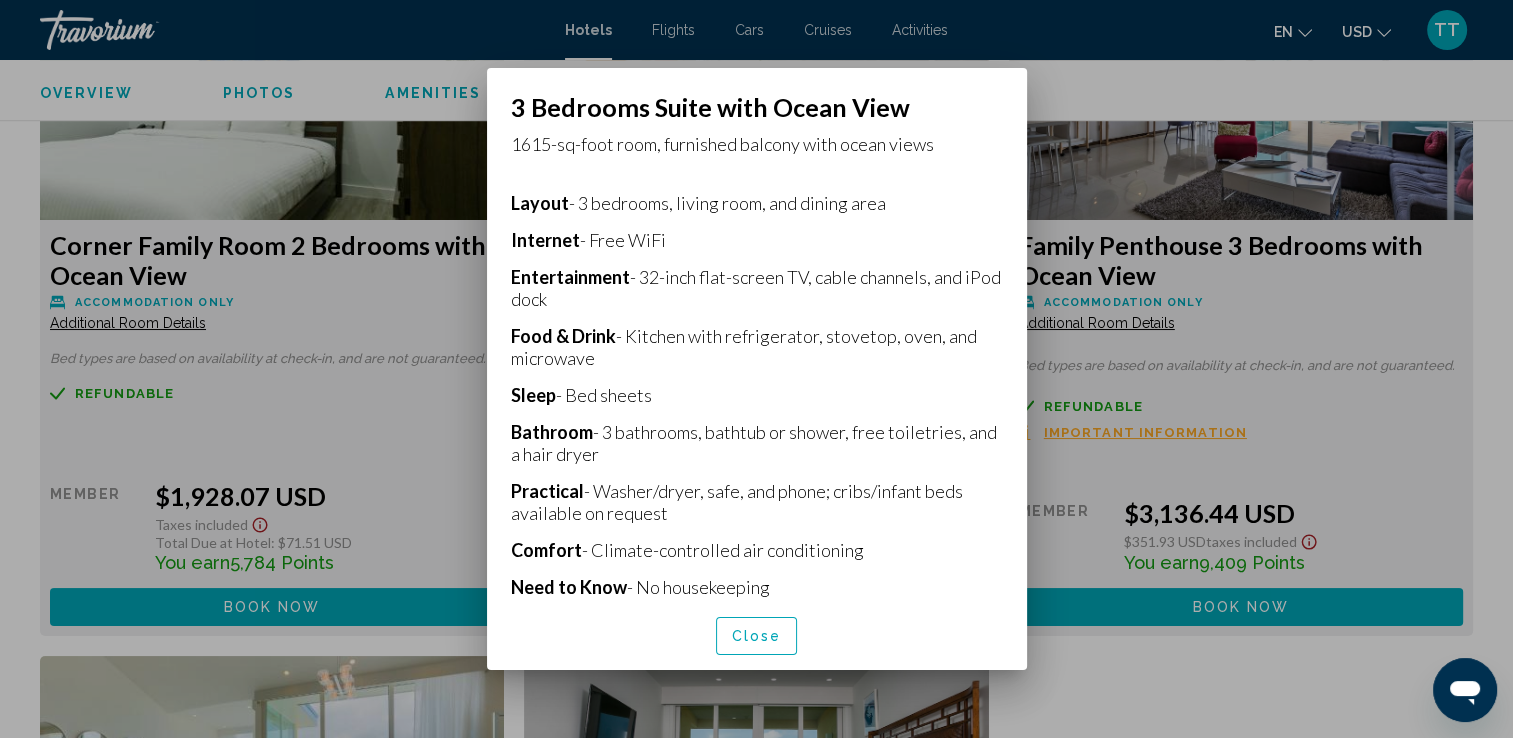 scroll, scrollTop: 436, scrollLeft: 0, axis: vertical 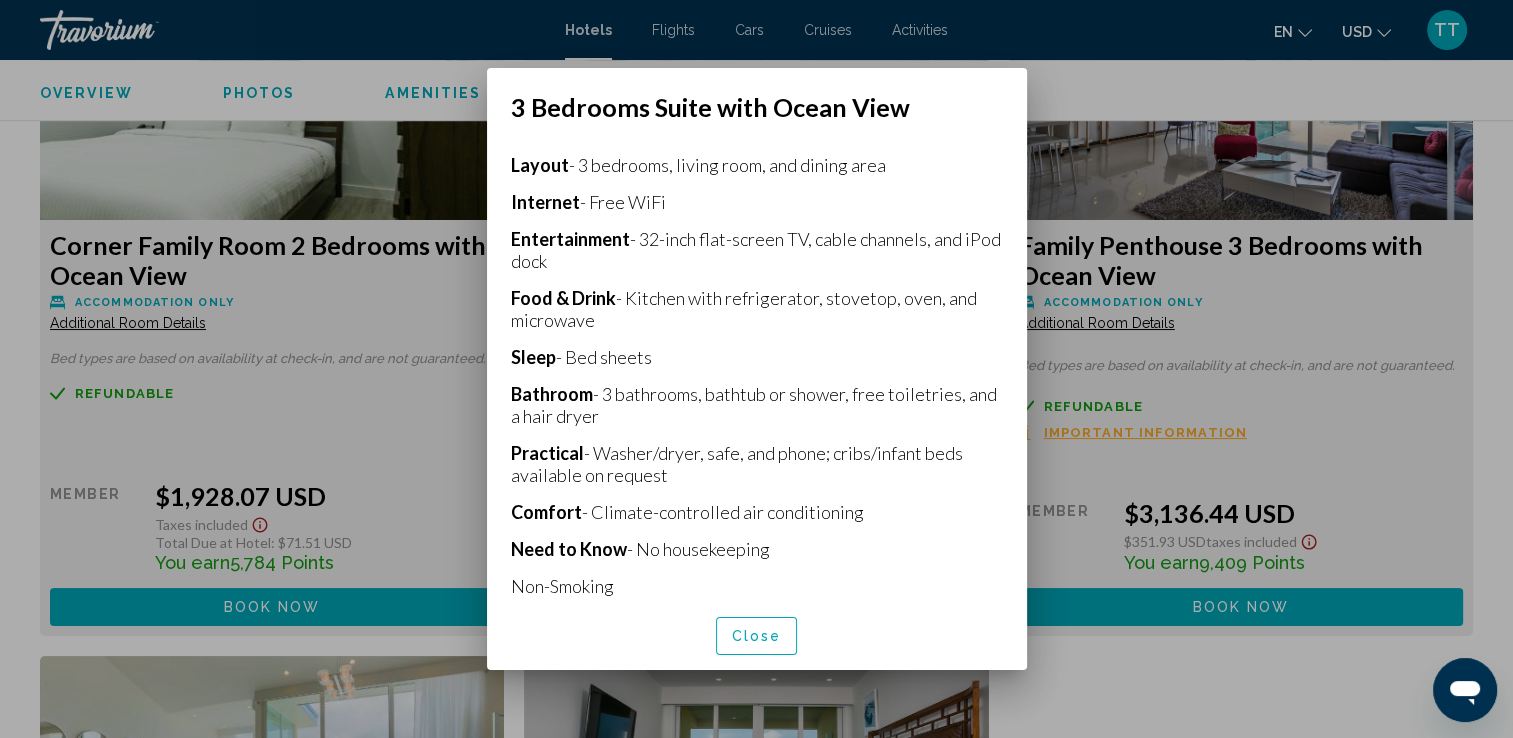 click on "Close" at bounding box center [757, 637] 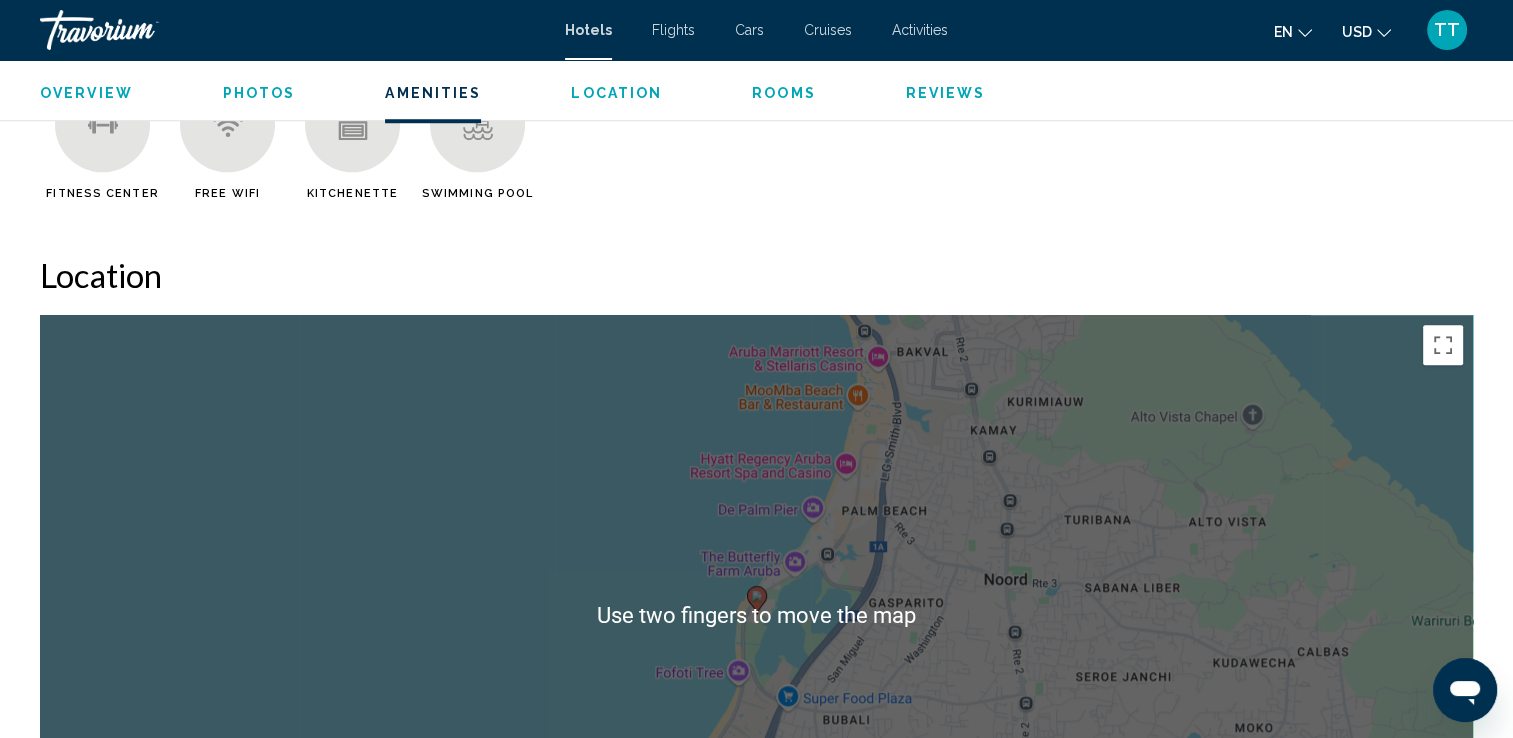 scroll, scrollTop: 1649, scrollLeft: 0, axis: vertical 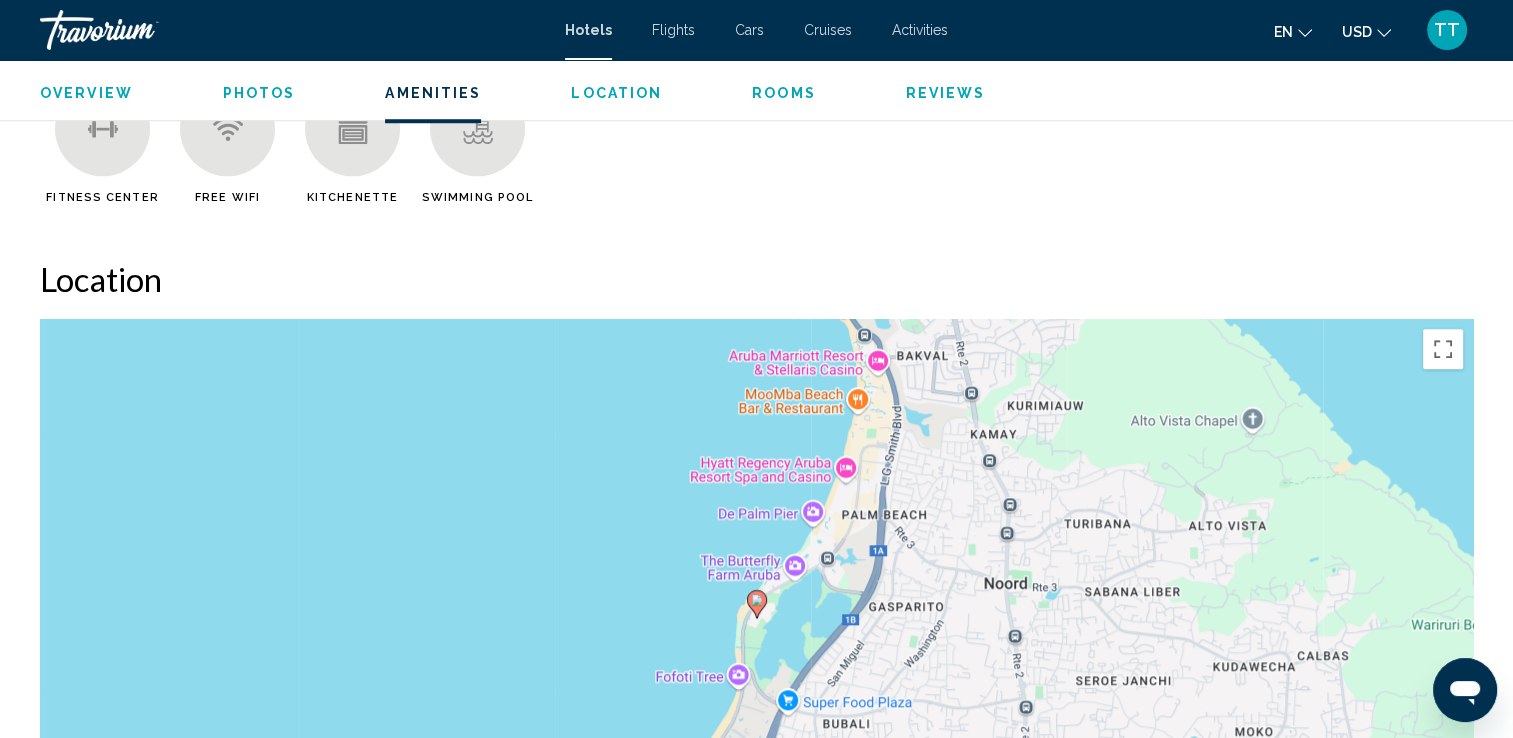 click on "Overview Type Hotel Address J.E. Irausquin Boulevard 266, Noord  n a, Aruba Description  Dining Description This is an upscale resort for discerning vacationers, providing truly luxurious accommodations and services. Spacious accommodations featuring unobstructed ocean views. Visitors can also enjoy water sports at nearby Eagle or Palm Beach. Just four miles from Blue Residences, Aruba's capital city of Oranjestad retains the charm of a quaint seaside village with the allure of a cosmopolitan, international tourist destination featuring stylish shops. Nearby Palm Beach area shopping and entertainment centres feature gourmet restaurants, nightclubs and casinos. The island's crystal-clear blue waters and miles of white-sand beaches often play host to music festivals and local cultural events, providing vacationers with many activities to enrich their stays. Read more
Photos Amenities
Fitness Center" at bounding box center [756, 1649] 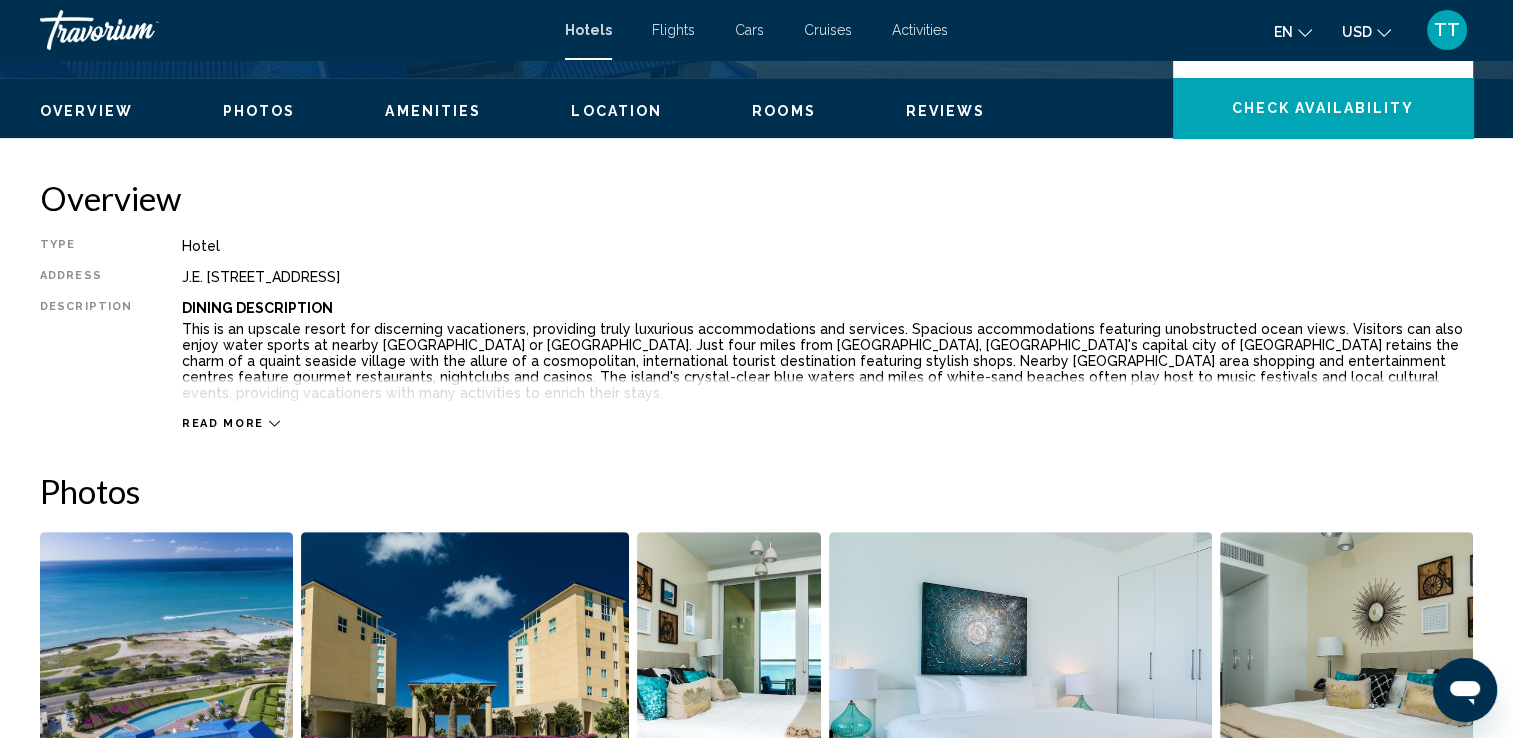 scroll, scrollTop: 583, scrollLeft: 0, axis: vertical 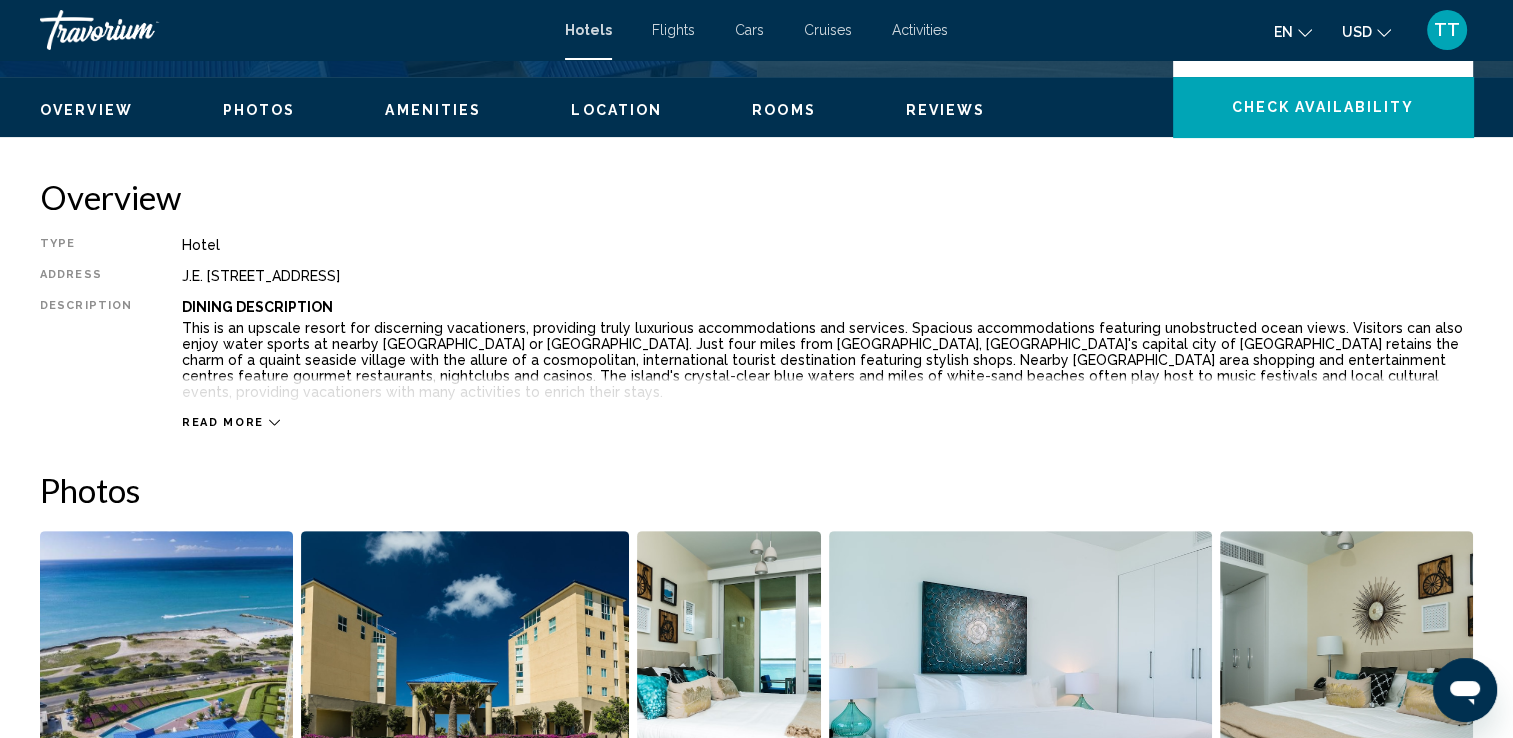 click on "Read more" at bounding box center (223, 422) 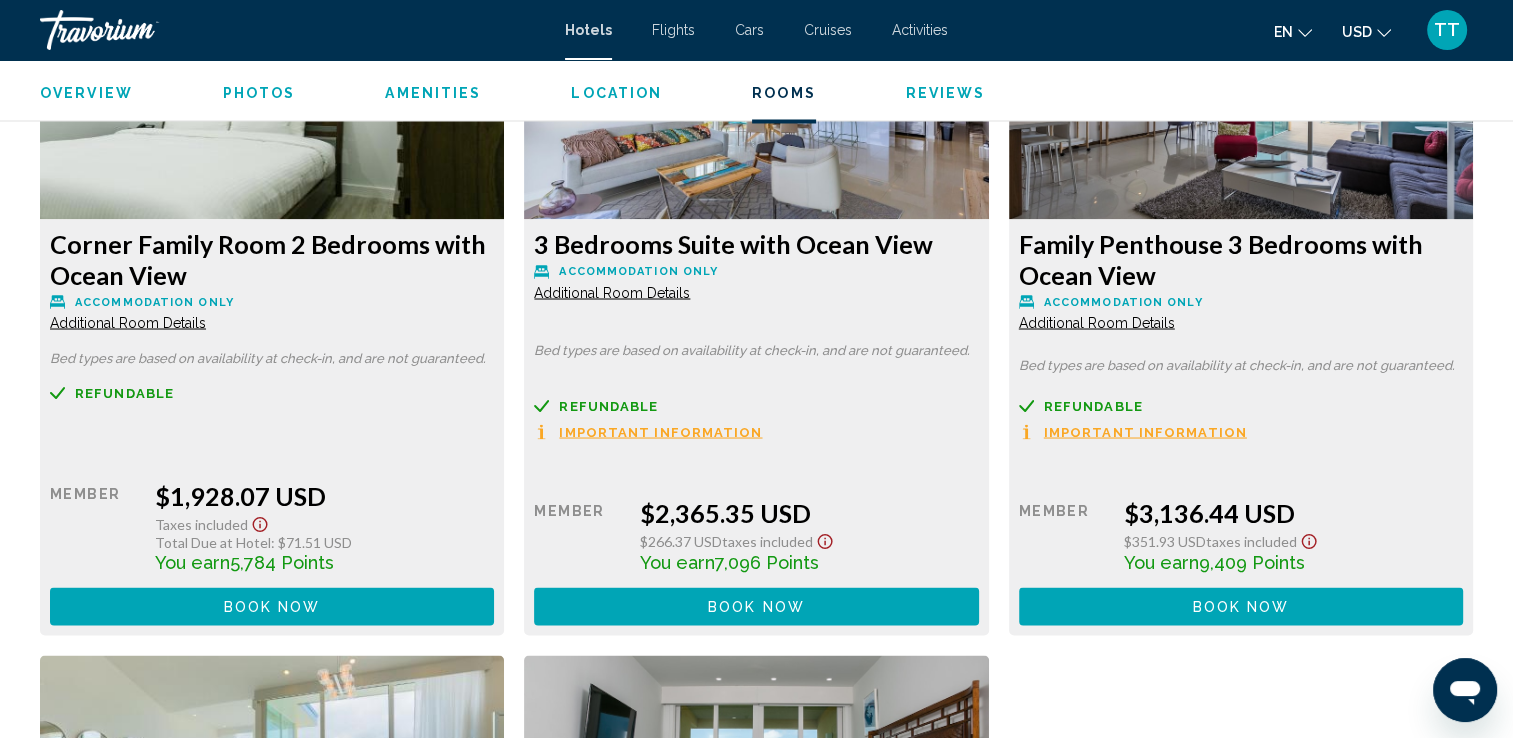 scroll, scrollTop: 3505, scrollLeft: 0, axis: vertical 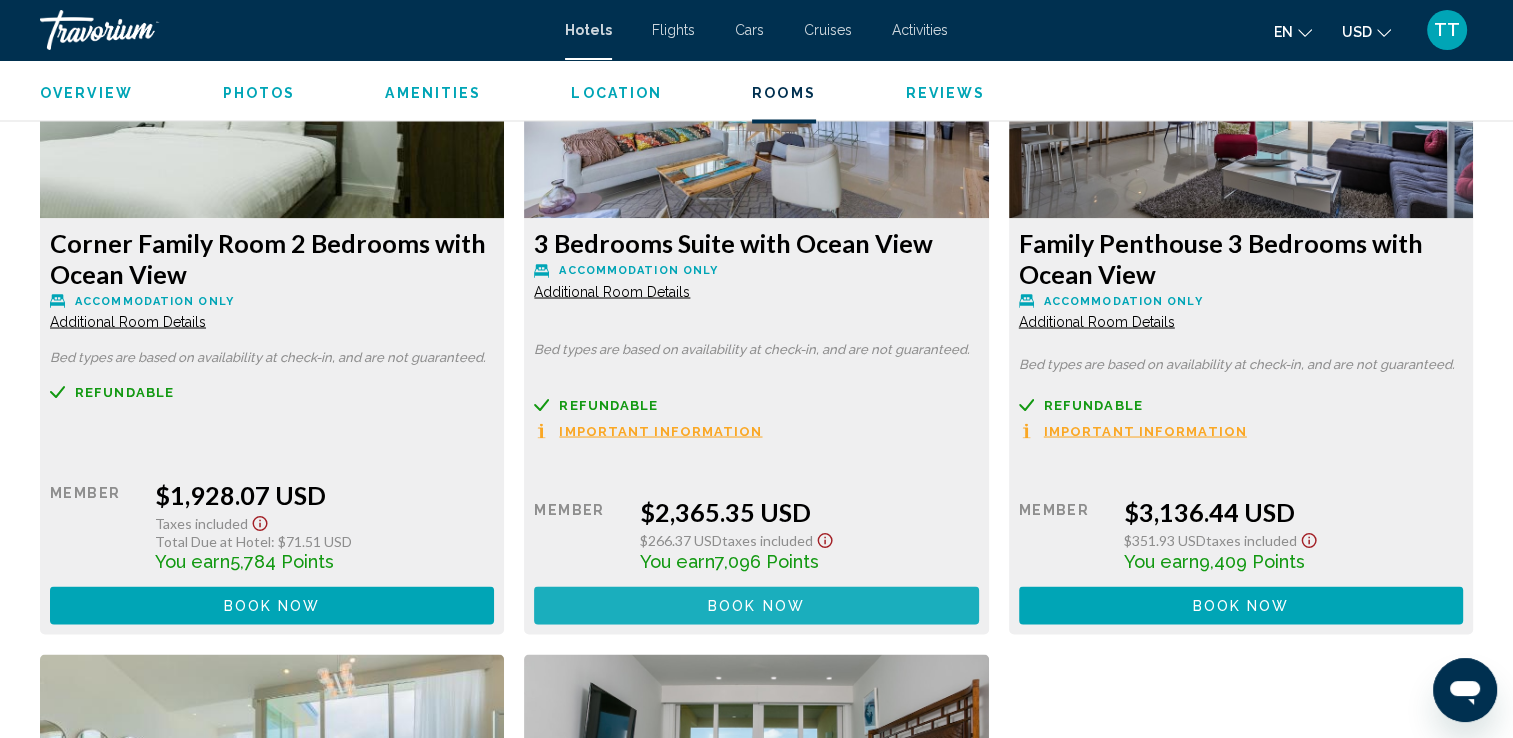 click on "Book now" at bounding box center (272, -80) 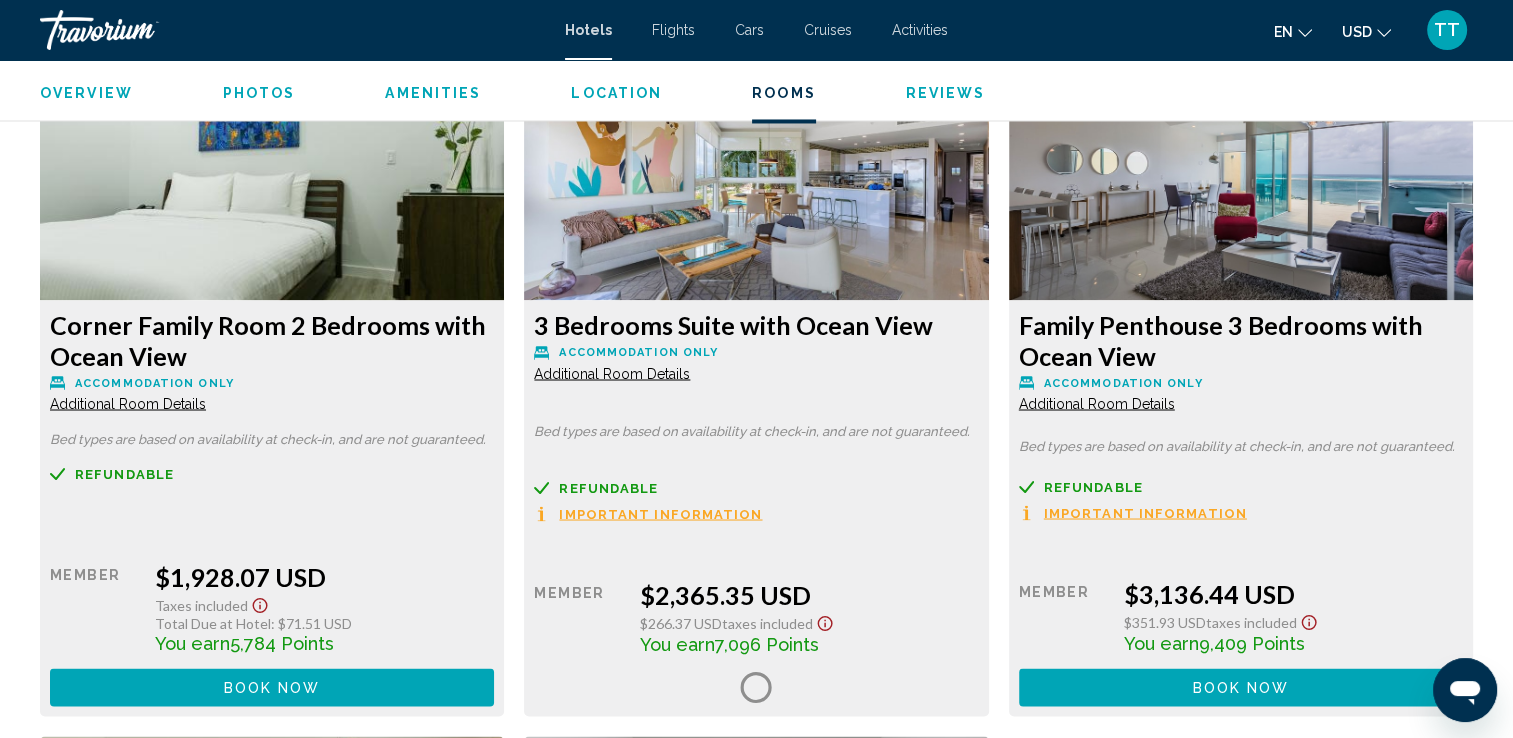 scroll, scrollTop: 3429, scrollLeft: 0, axis: vertical 